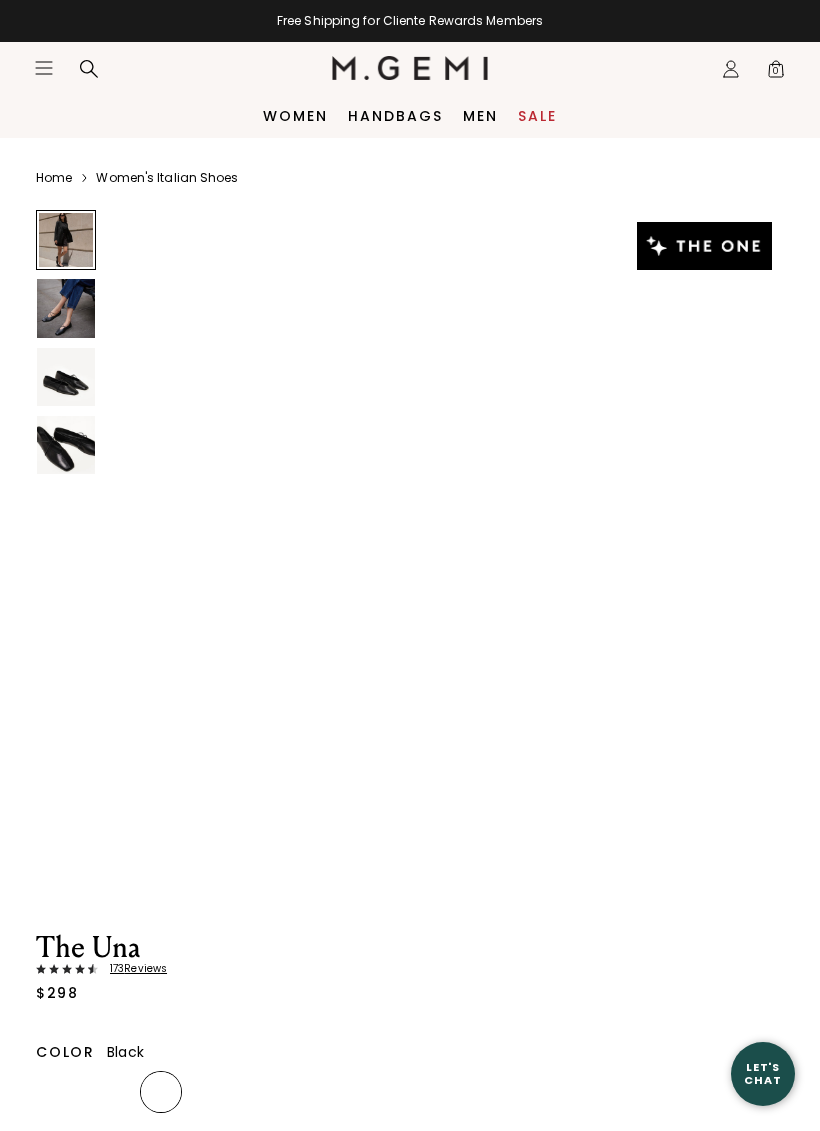 scroll, scrollTop: 0, scrollLeft: 0, axis: both 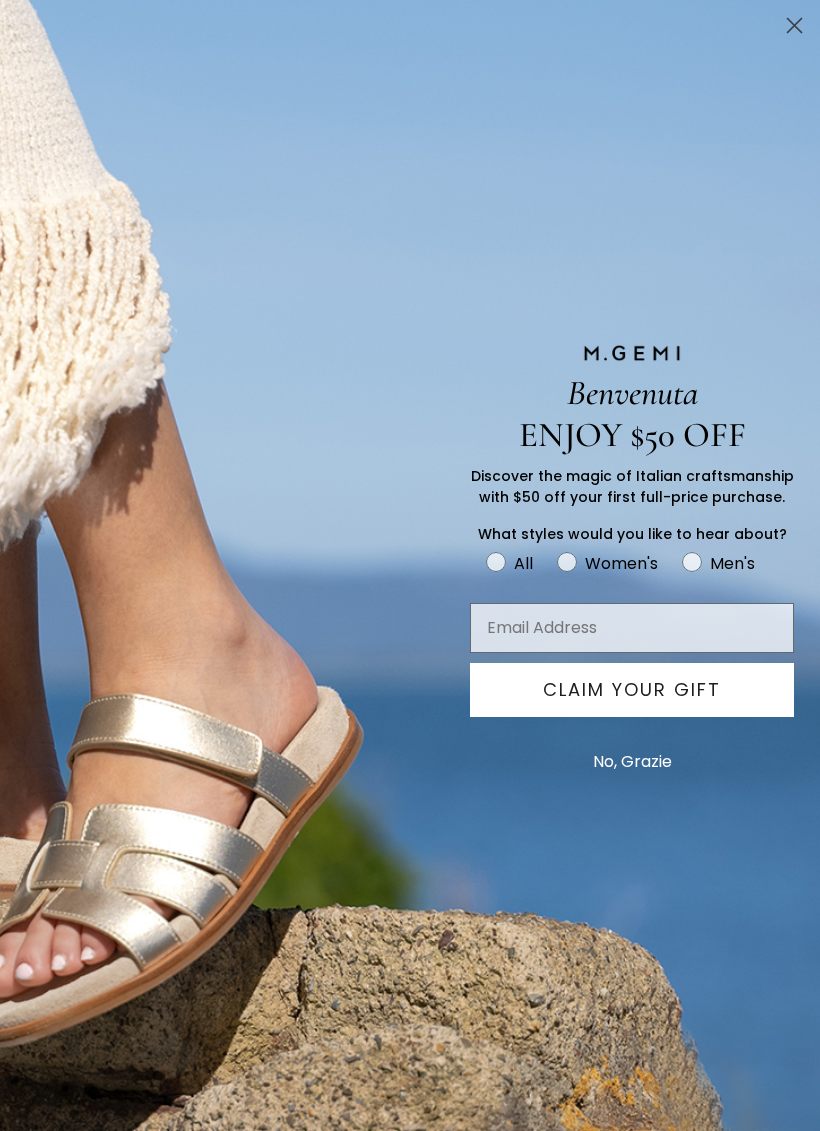 click at bounding box center [632, 628] 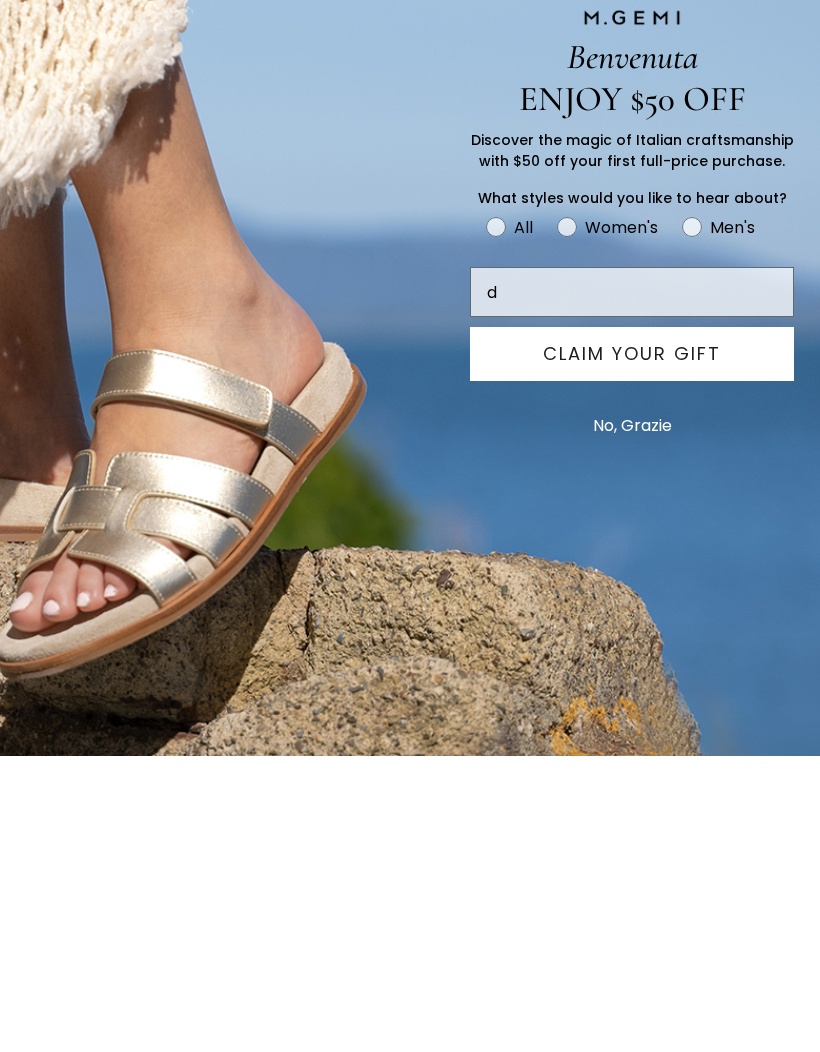 scroll, scrollTop: 0, scrollLeft: 0, axis: both 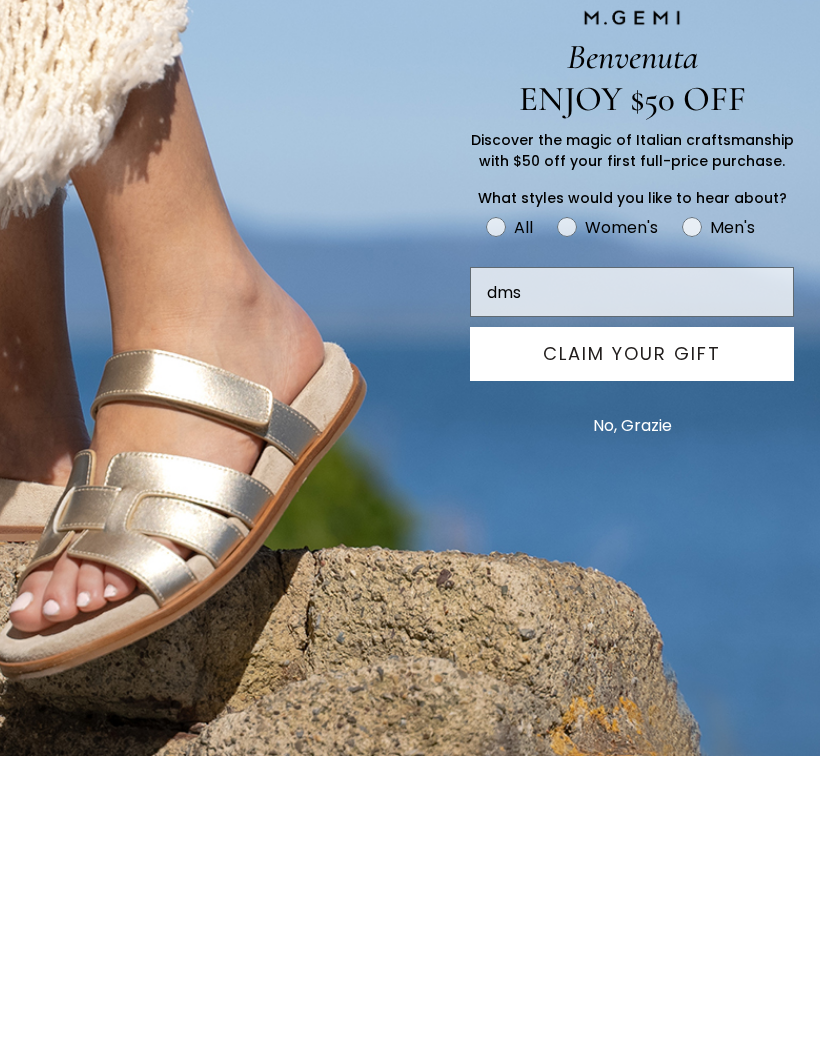 type on "Dmsunnydavis@yahoo.com" 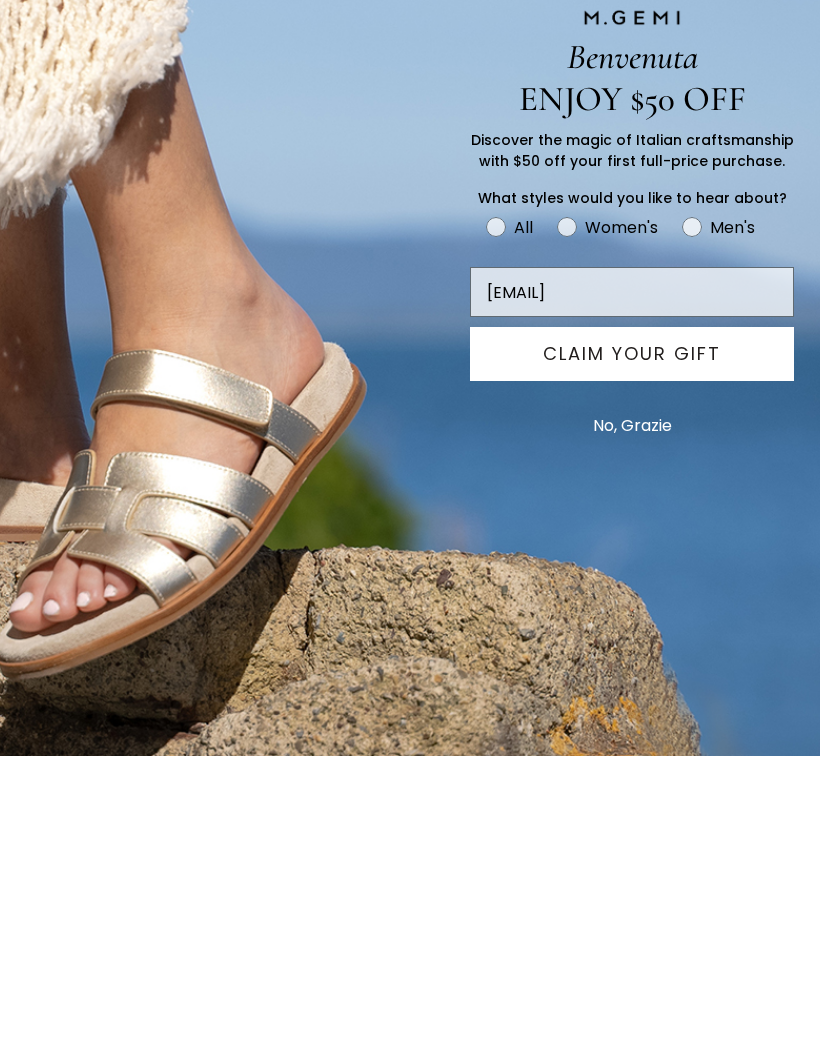 scroll, scrollTop: 296, scrollLeft: 0, axis: vertical 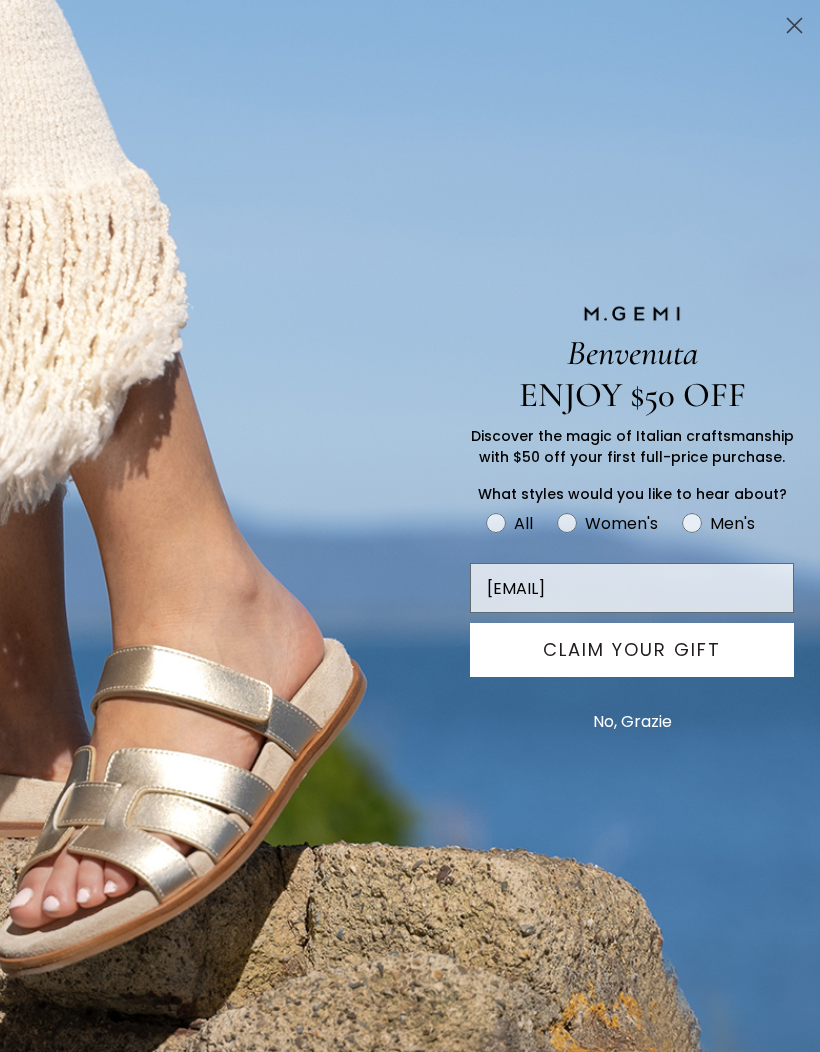 click on "CLAIM YOUR GIFT" at bounding box center (632, 650) 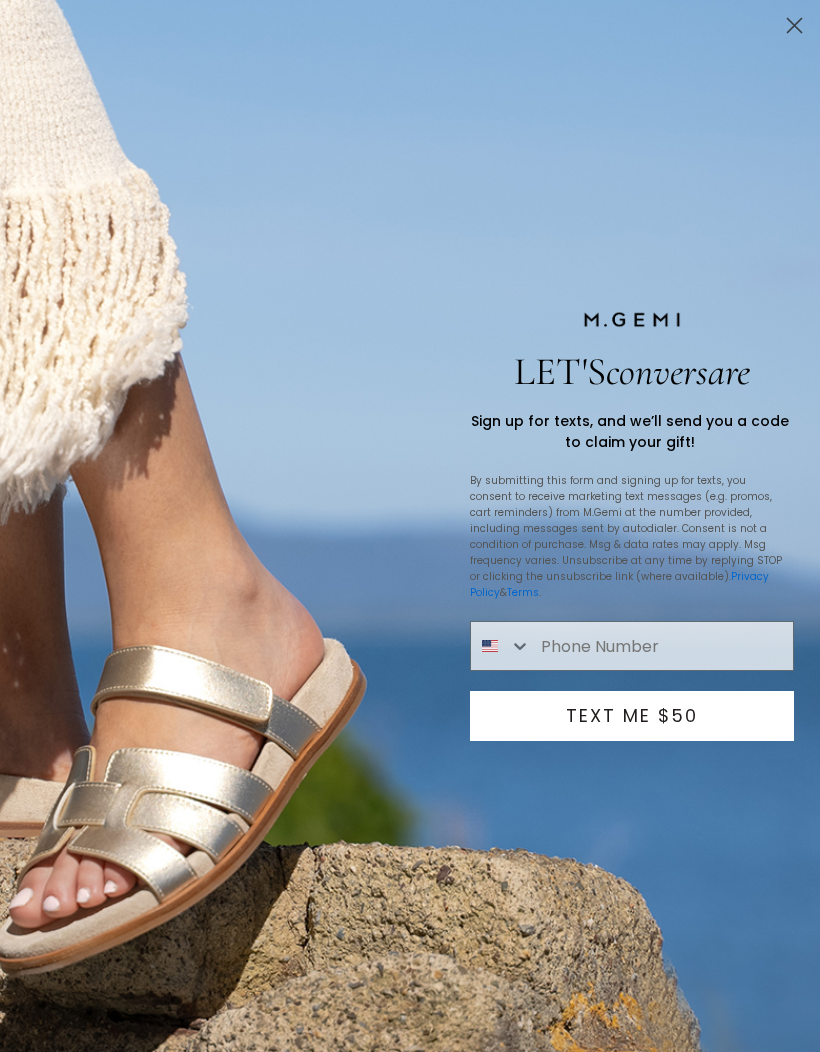 click 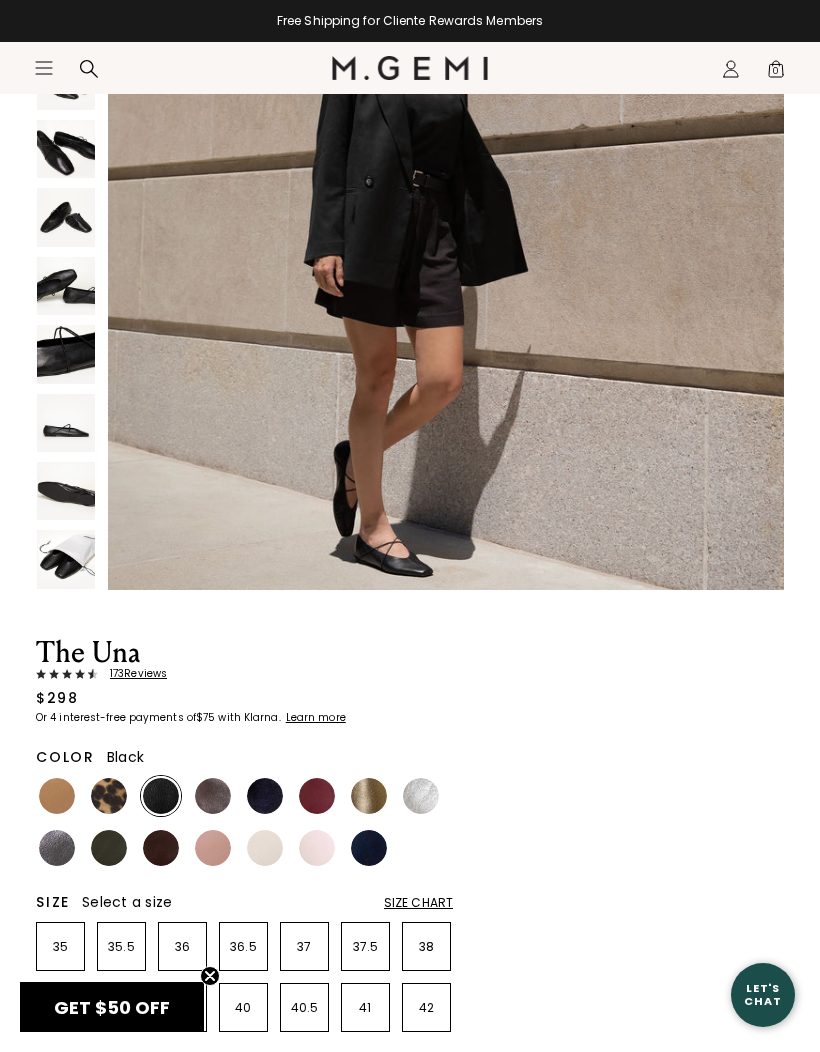 scroll, scrollTop: 334, scrollLeft: 0, axis: vertical 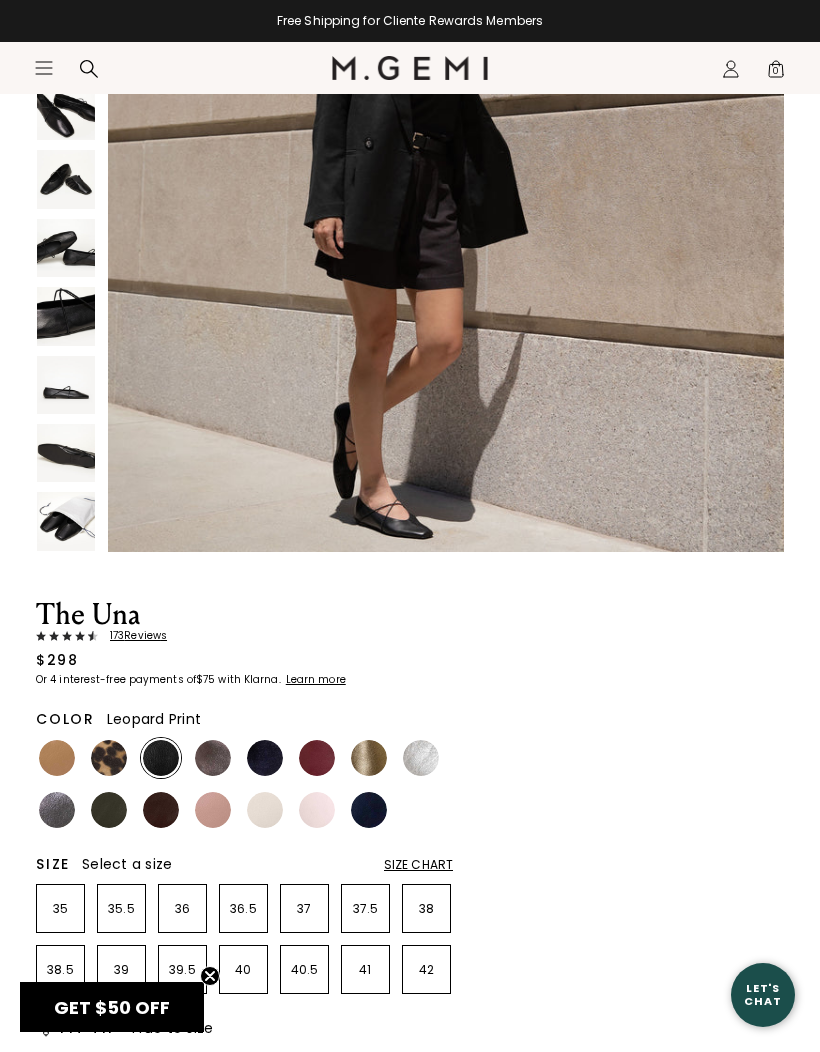 click at bounding box center (109, 758) 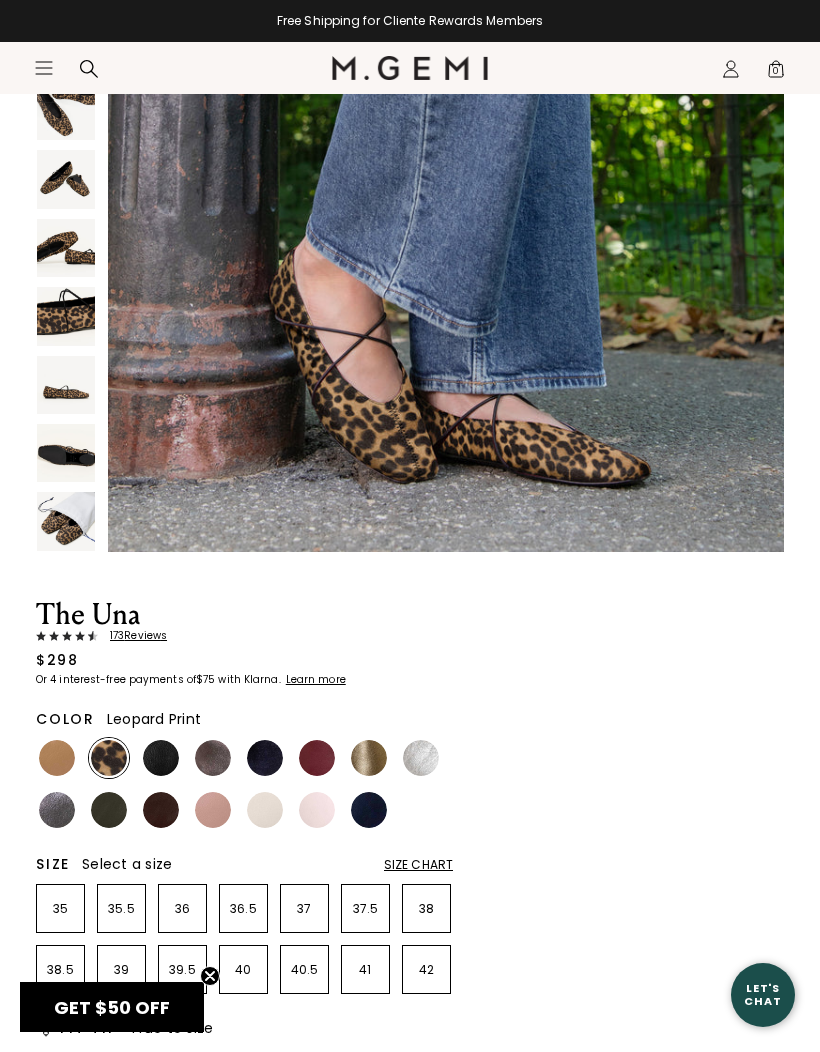 scroll, scrollTop: 325, scrollLeft: 0, axis: vertical 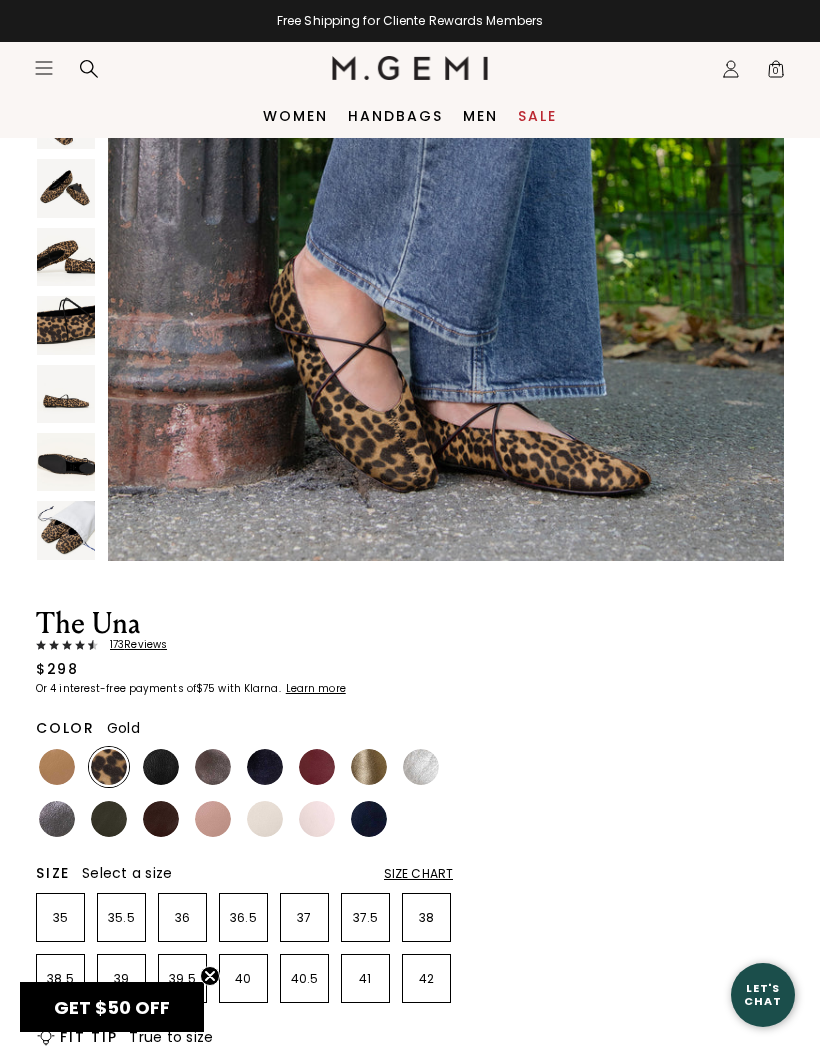click at bounding box center [369, 767] 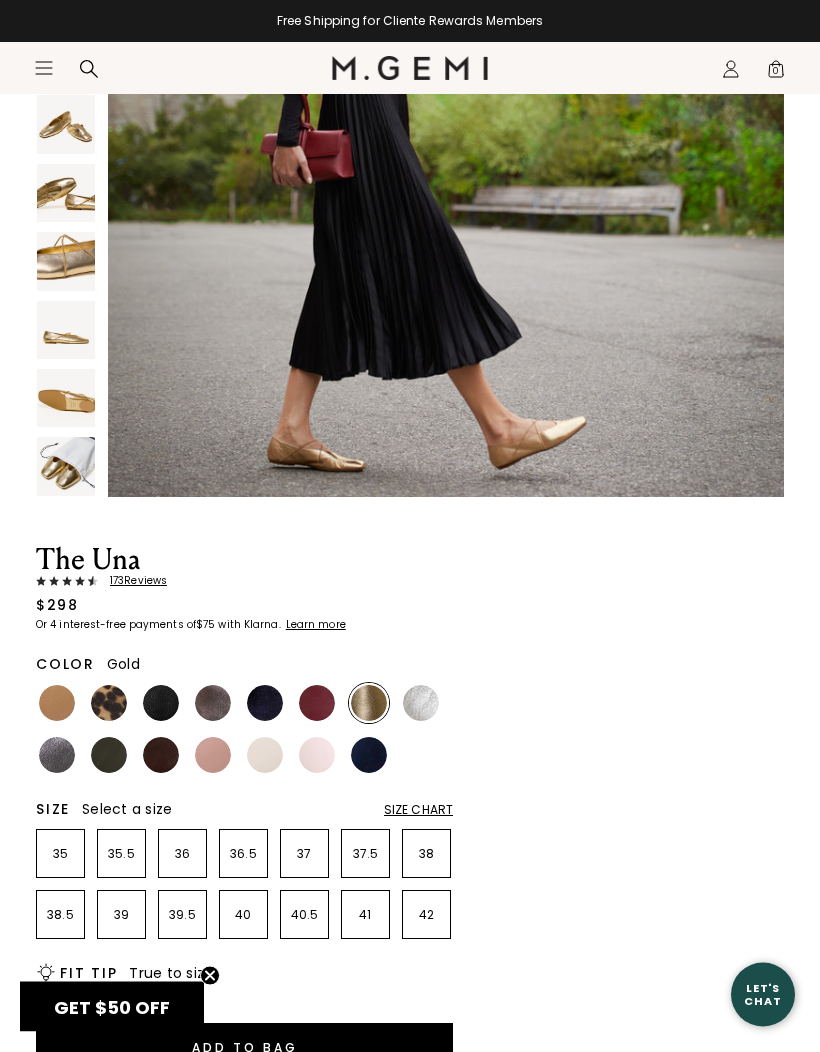 scroll, scrollTop: 343, scrollLeft: 0, axis: vertical 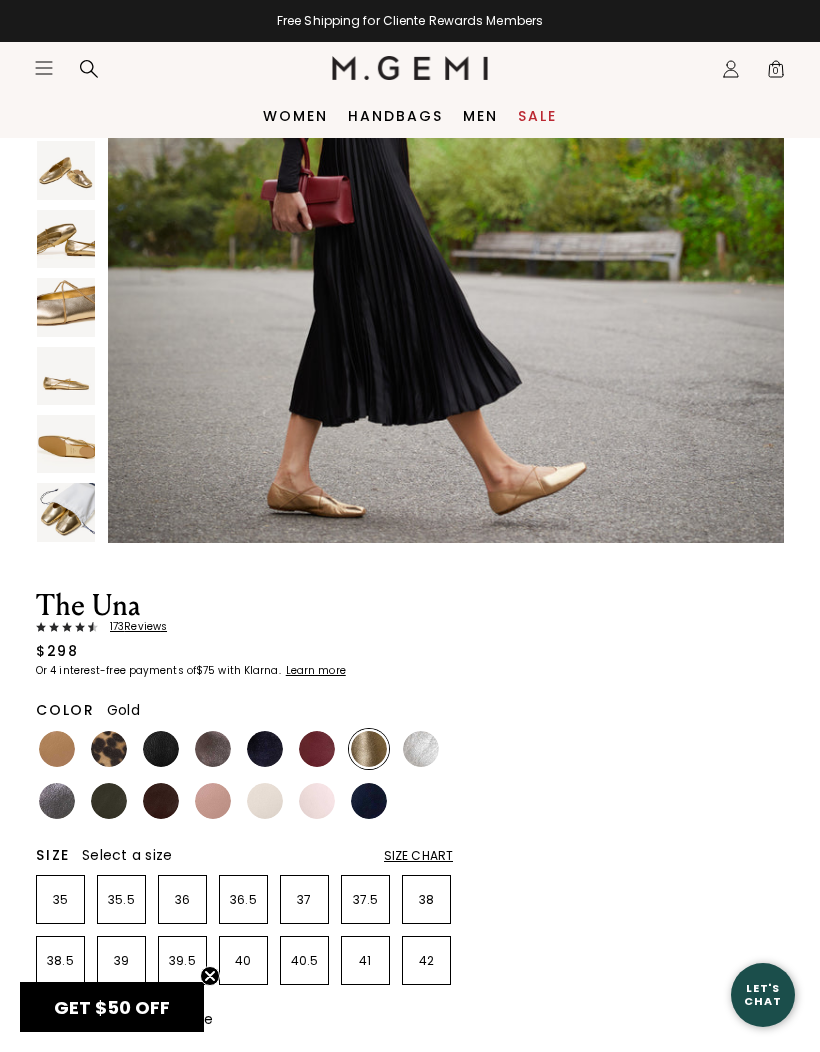 click at bounding box center [66, 376] 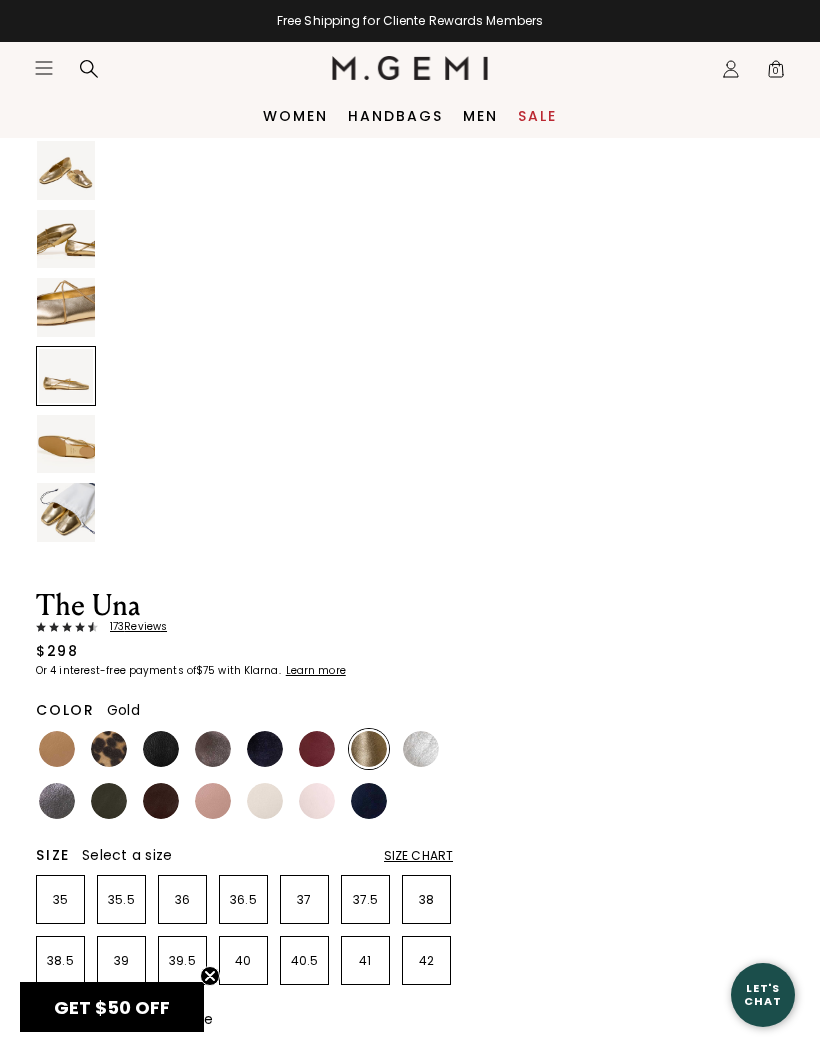 scroll, scrollTop: 4869, scrollLeft: 0, axis: vertical 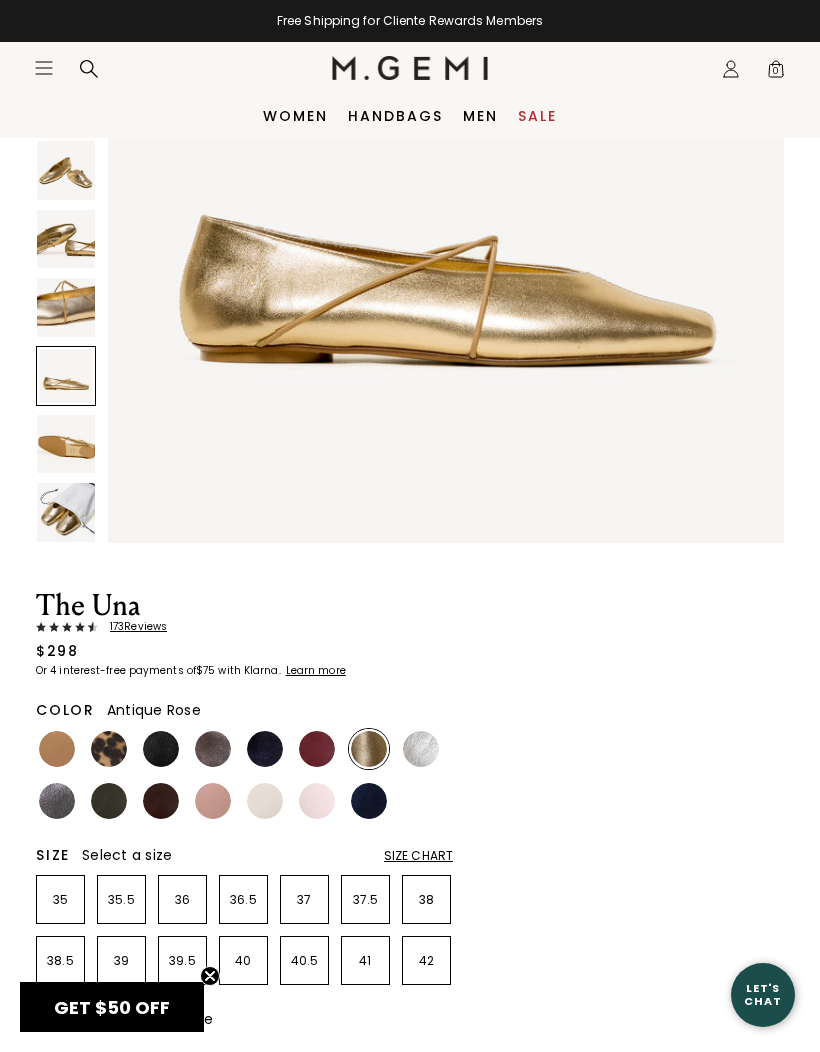 click at bounding box center [213, 801] 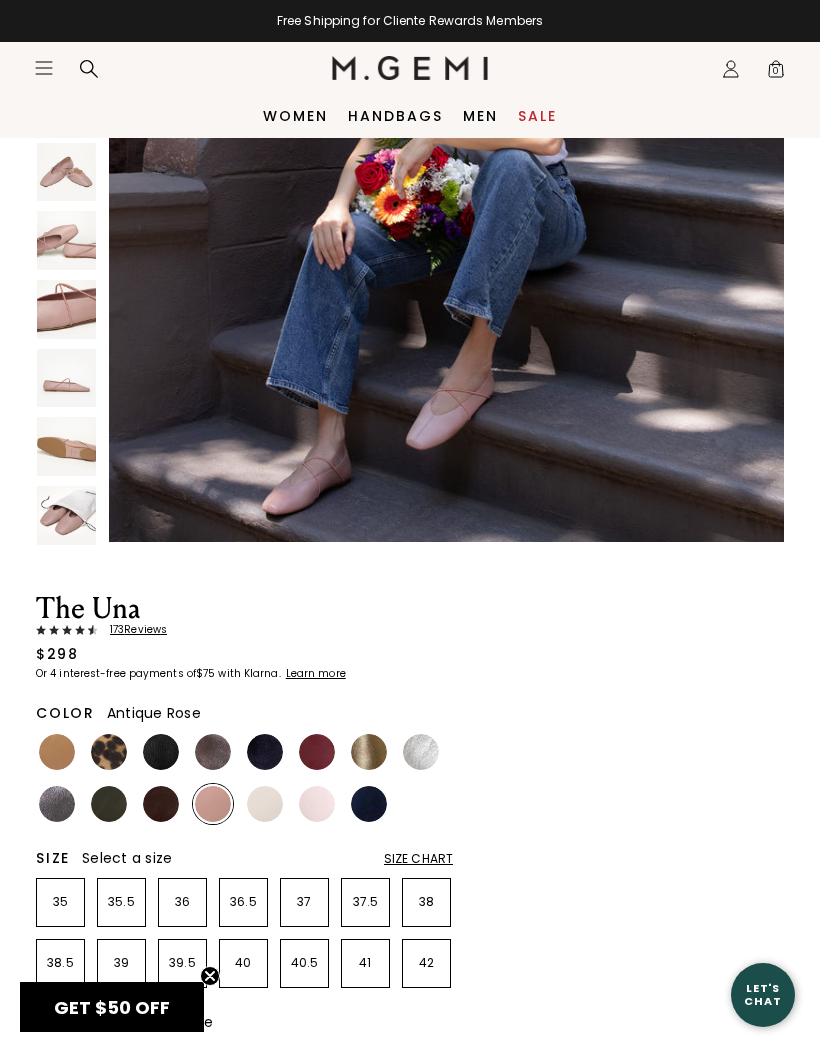 scroll, scrollTop: 0, scrollLeft: 0, axis: both 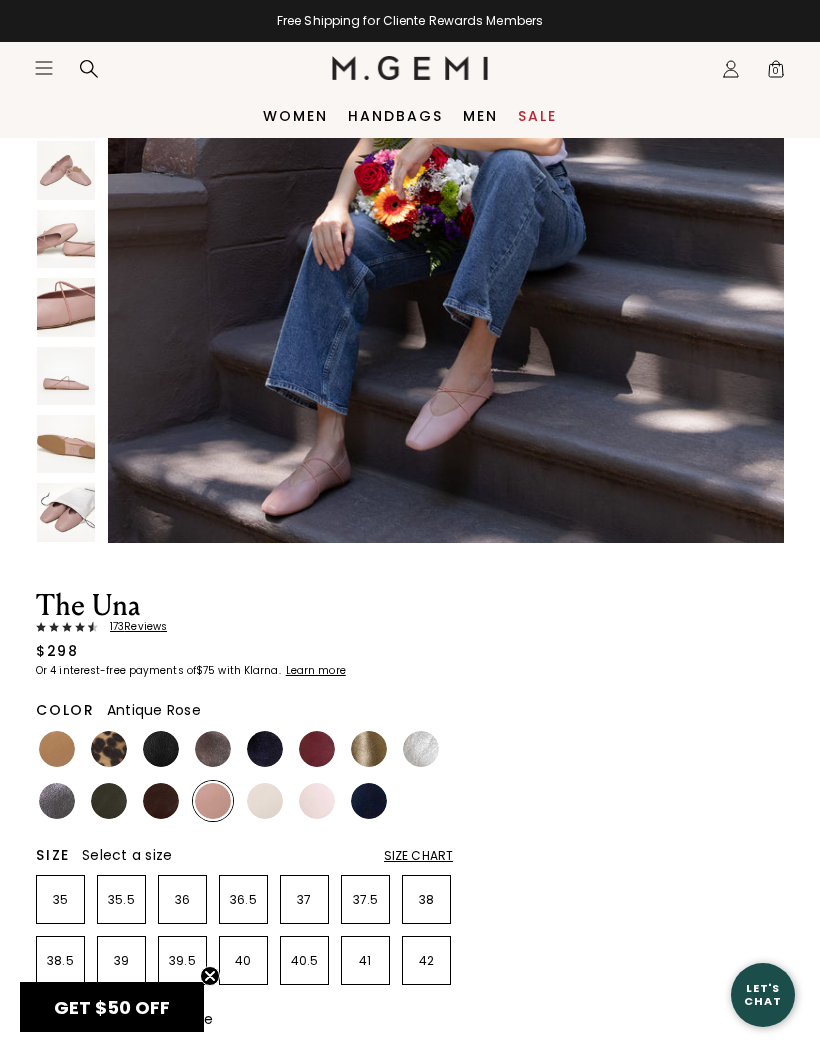 click at bounding box center (57, 801) 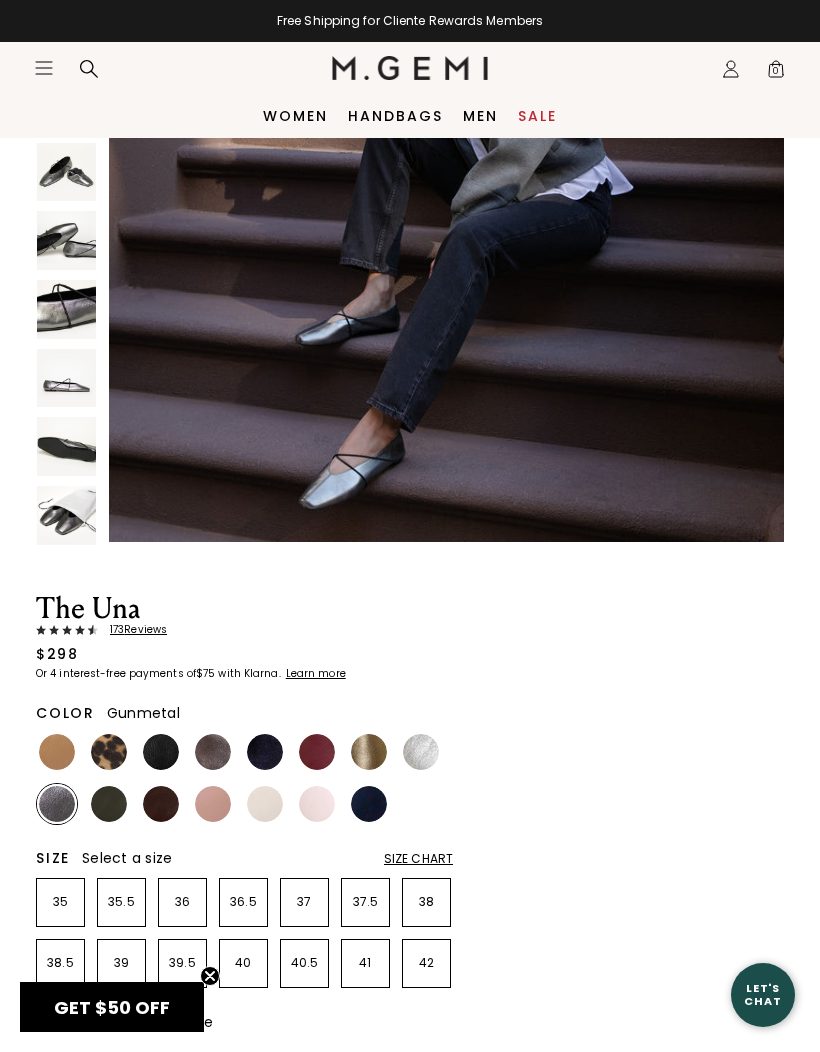 scroll, scrollTop: 0, scrollLeft: 0, axis: both 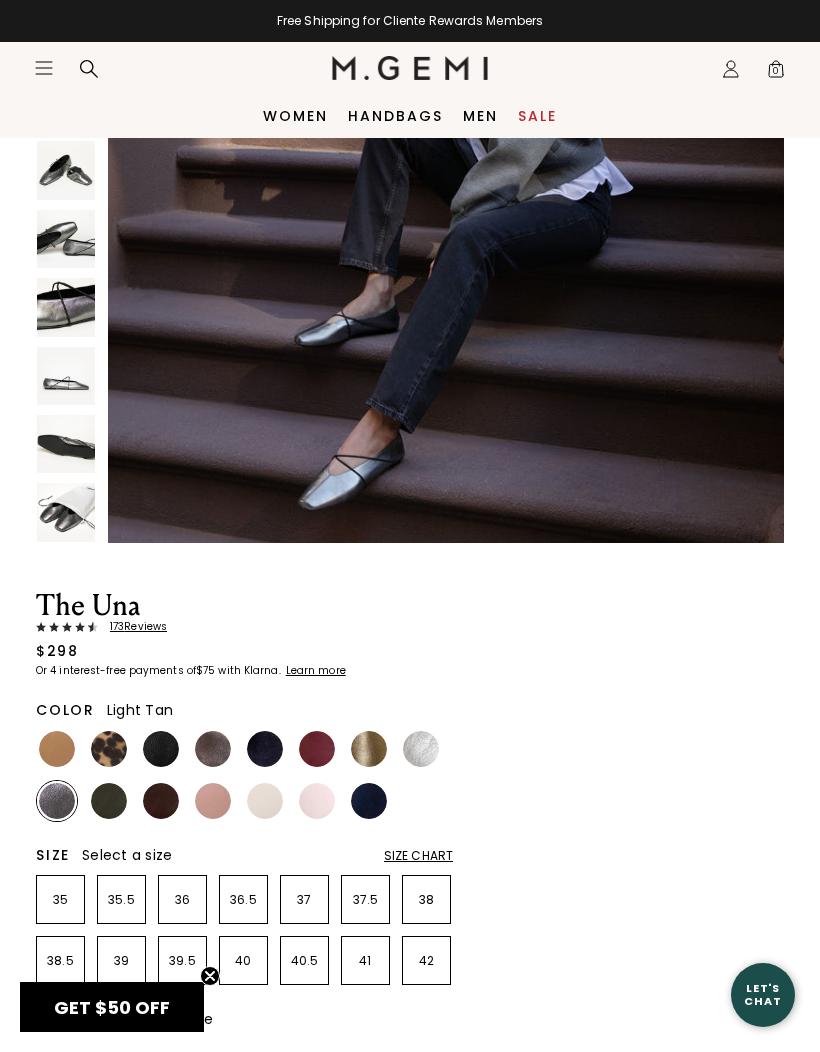 click at bounding box center [57, 749] 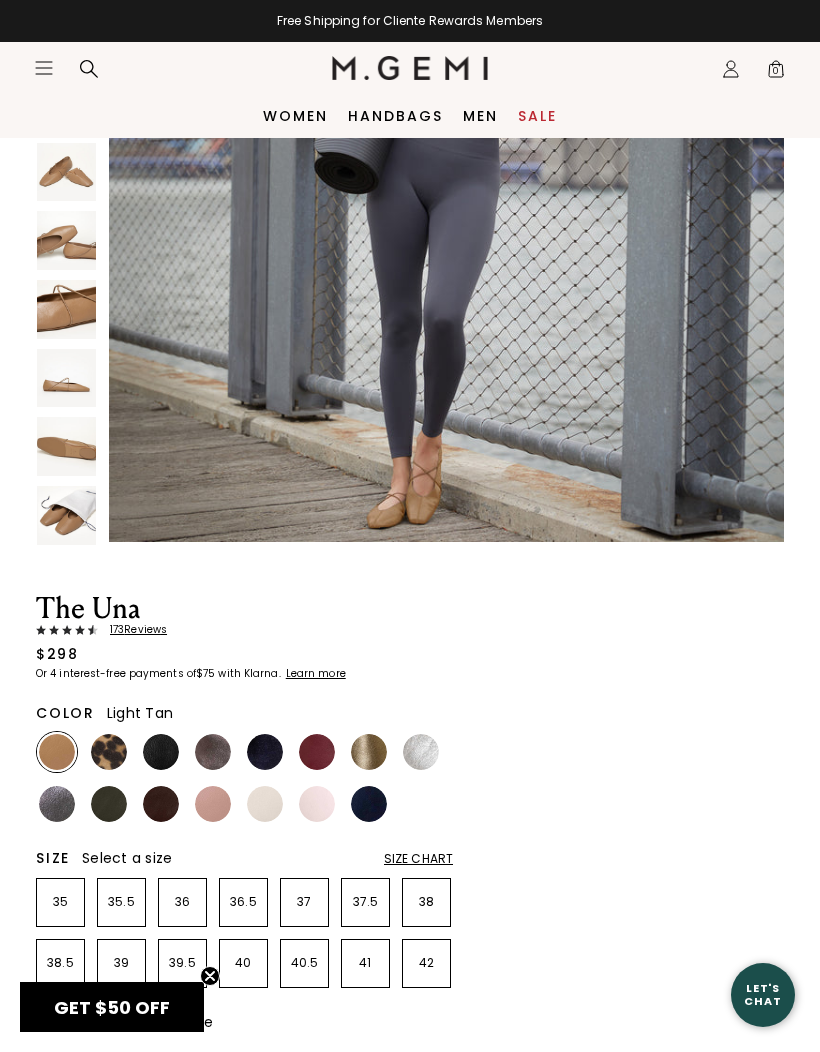 scroll, scrollTop: 0, scrollLeft: 0, axis: both 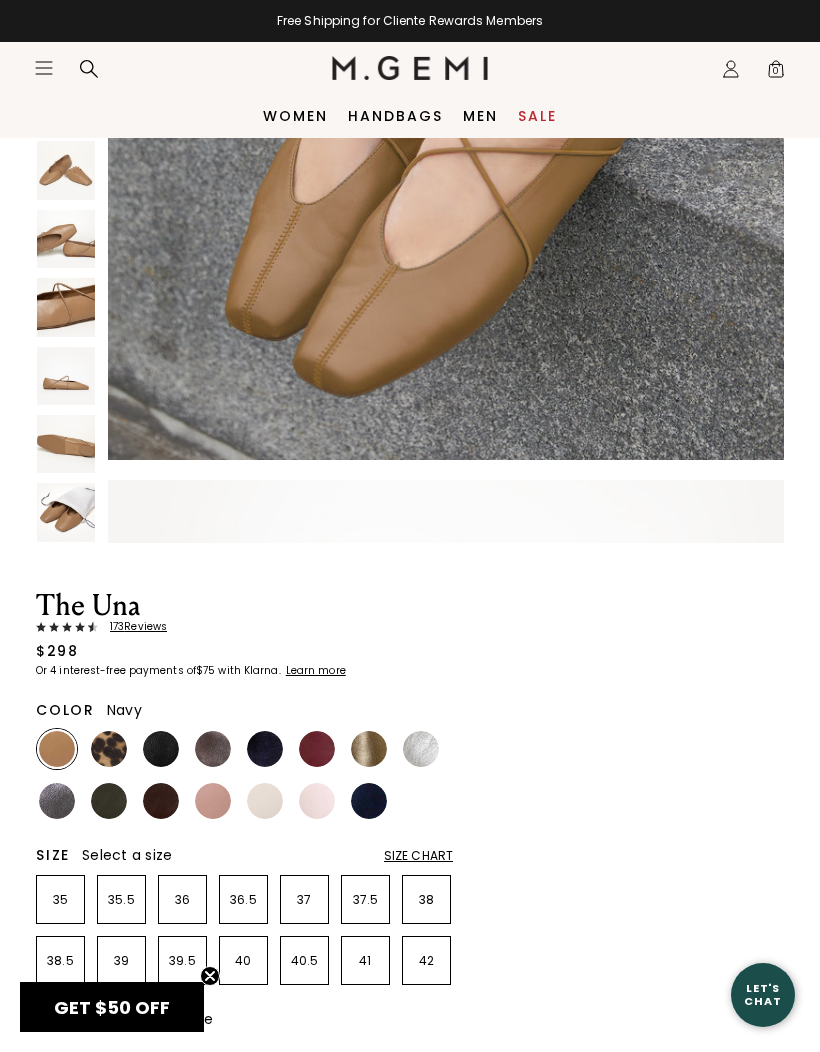click at bounding box center (369, 801) 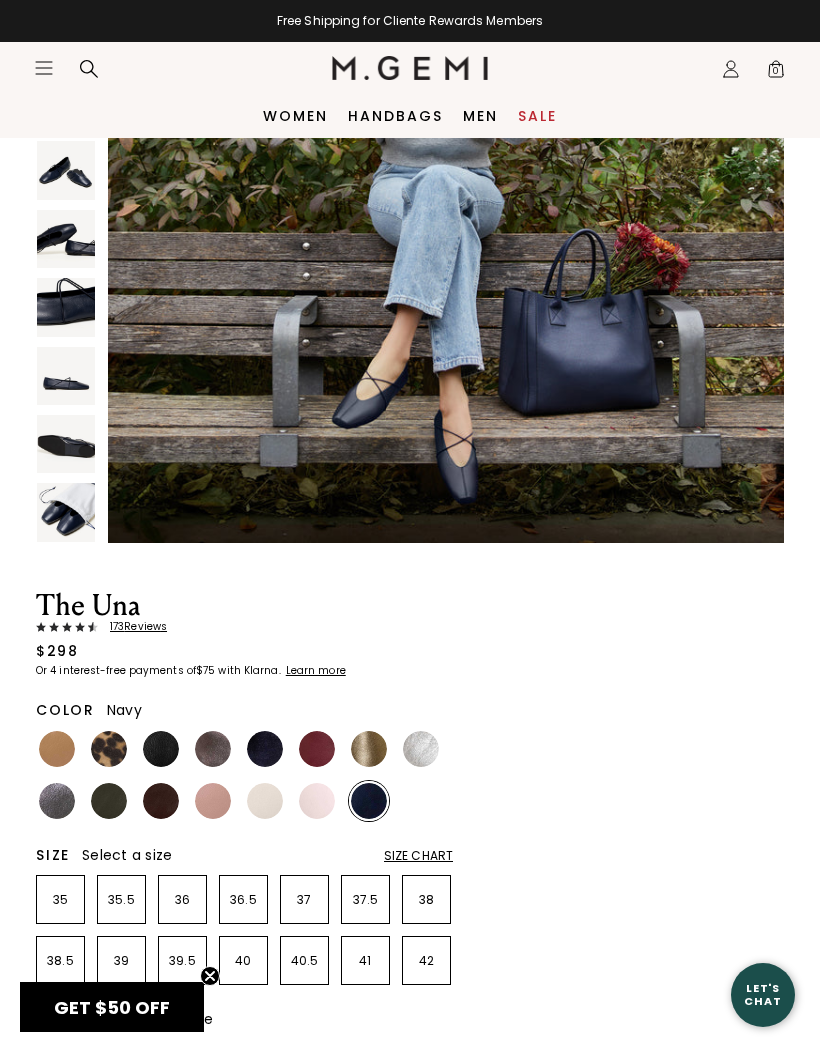 scroll, scrollTop: 342, scrollLeft: 0, axis: vertical 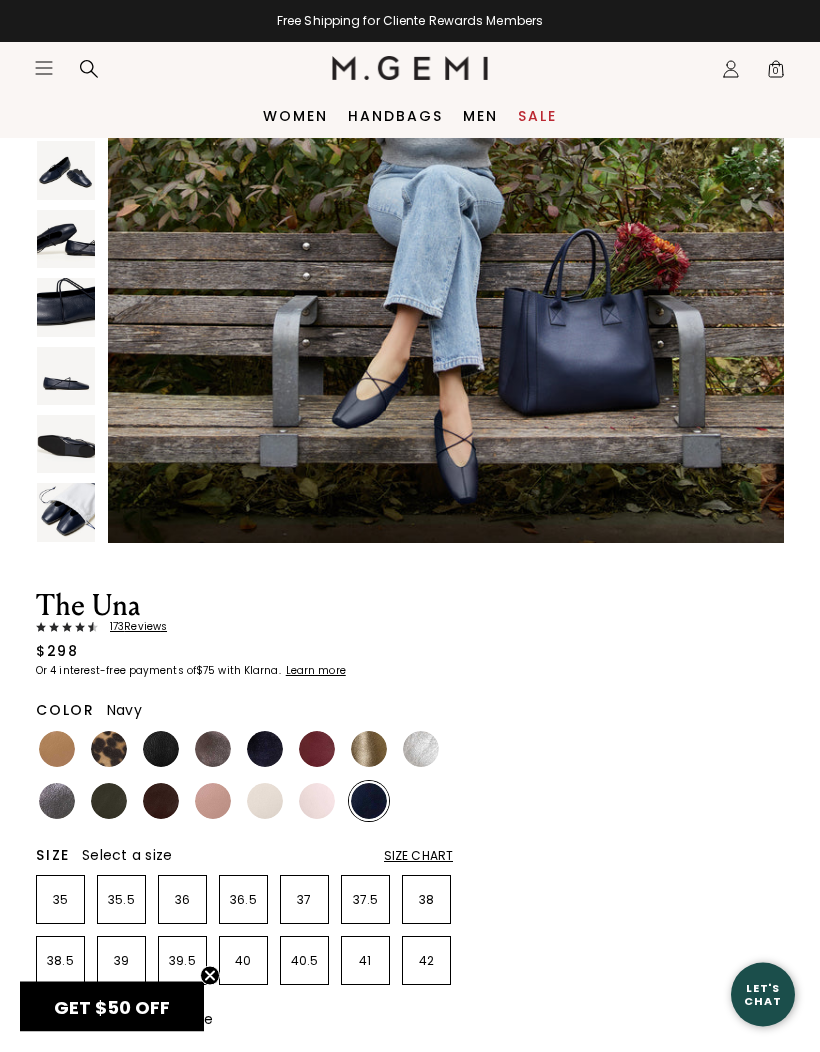 click at bounding box center (66, 308) 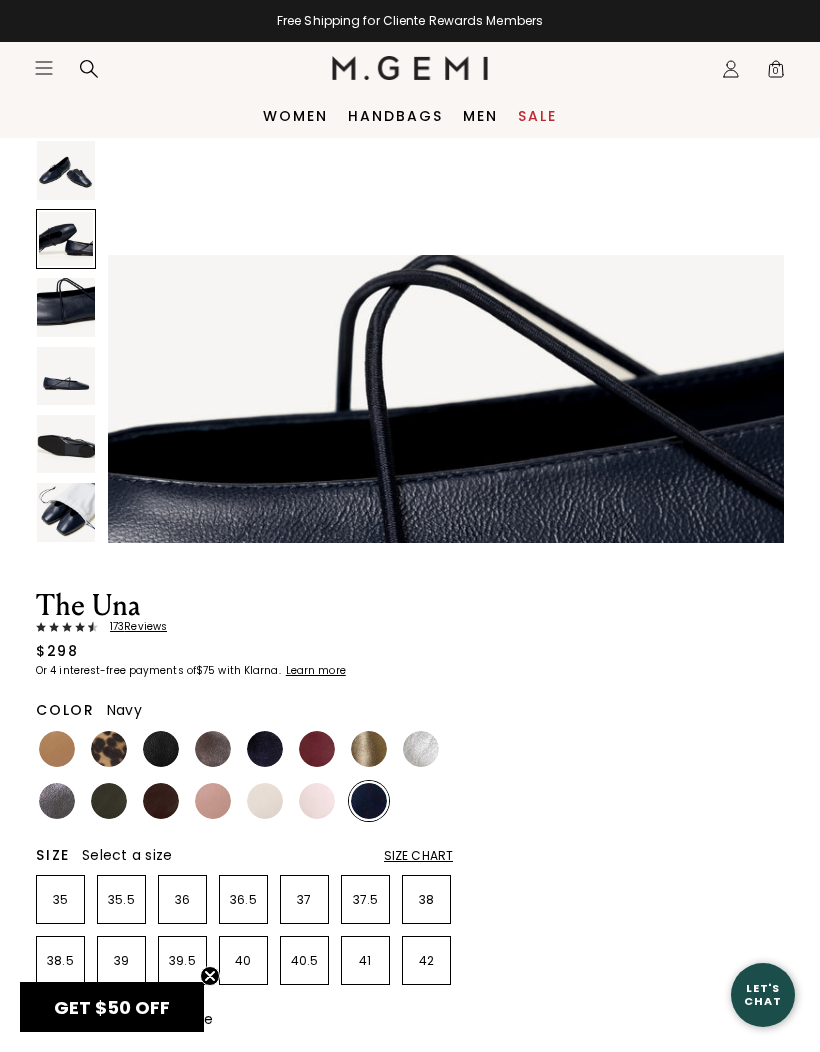 scroll, scrollTop: 3785, scrollLeft: 0, axis: vertical 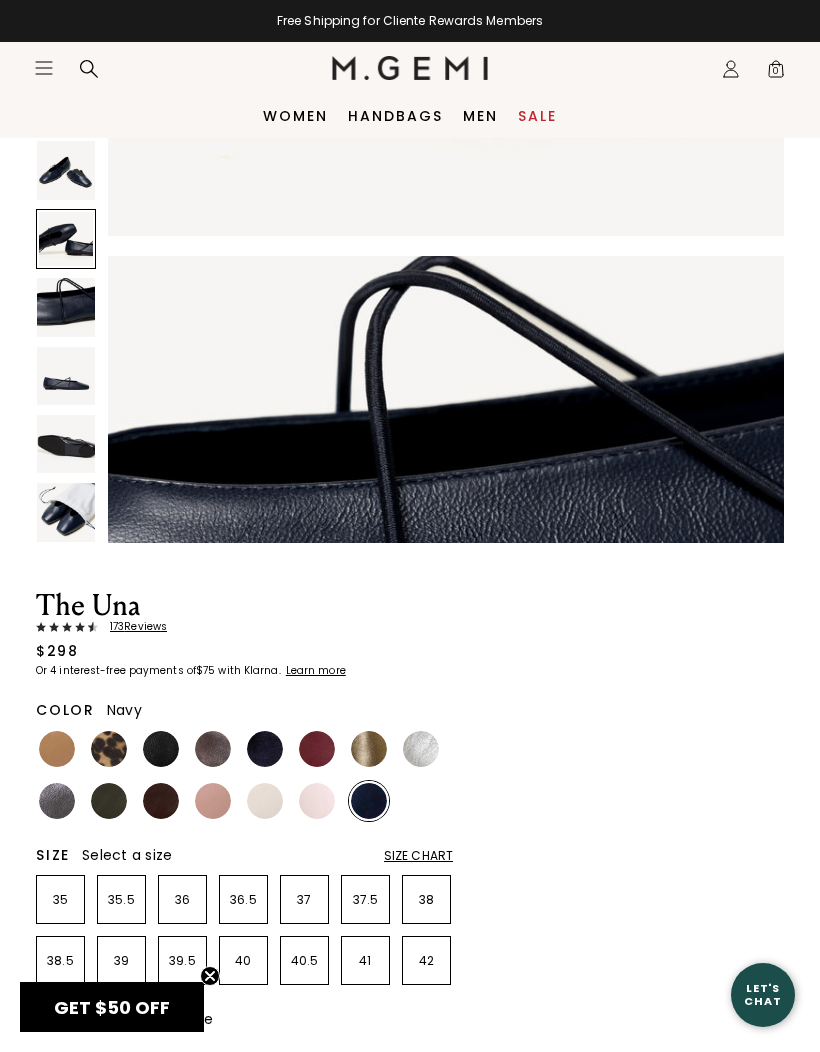 click on "Handbags" at bounding box center [395, 116] 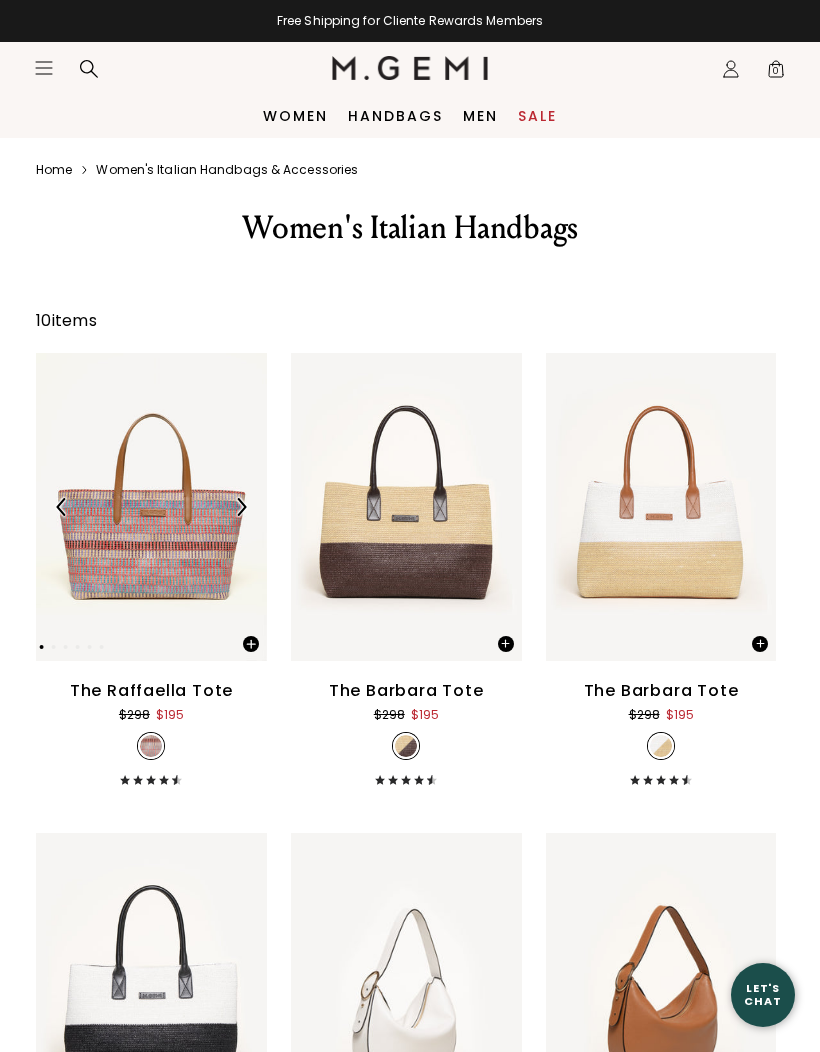 scroll, scrollTop: 0, scrollLeft: 0, axis: both 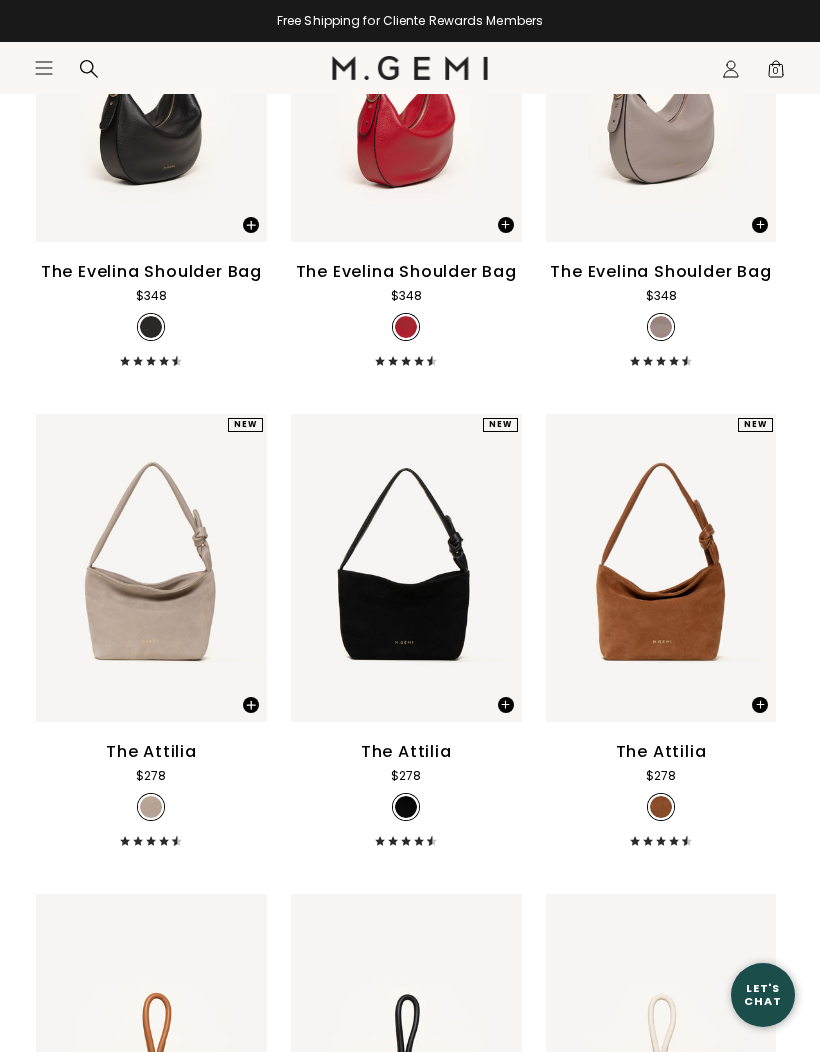 click on "Icons/20x20/hamburger@2x" 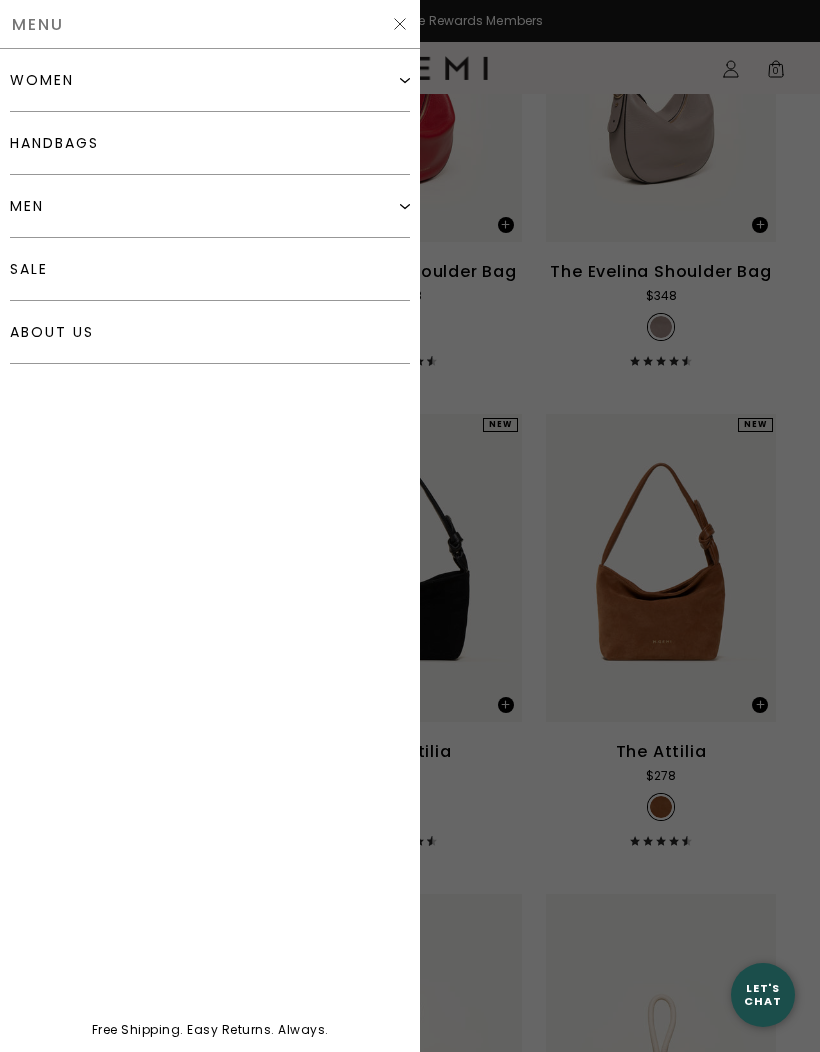 click at bounding box center (410, 526) 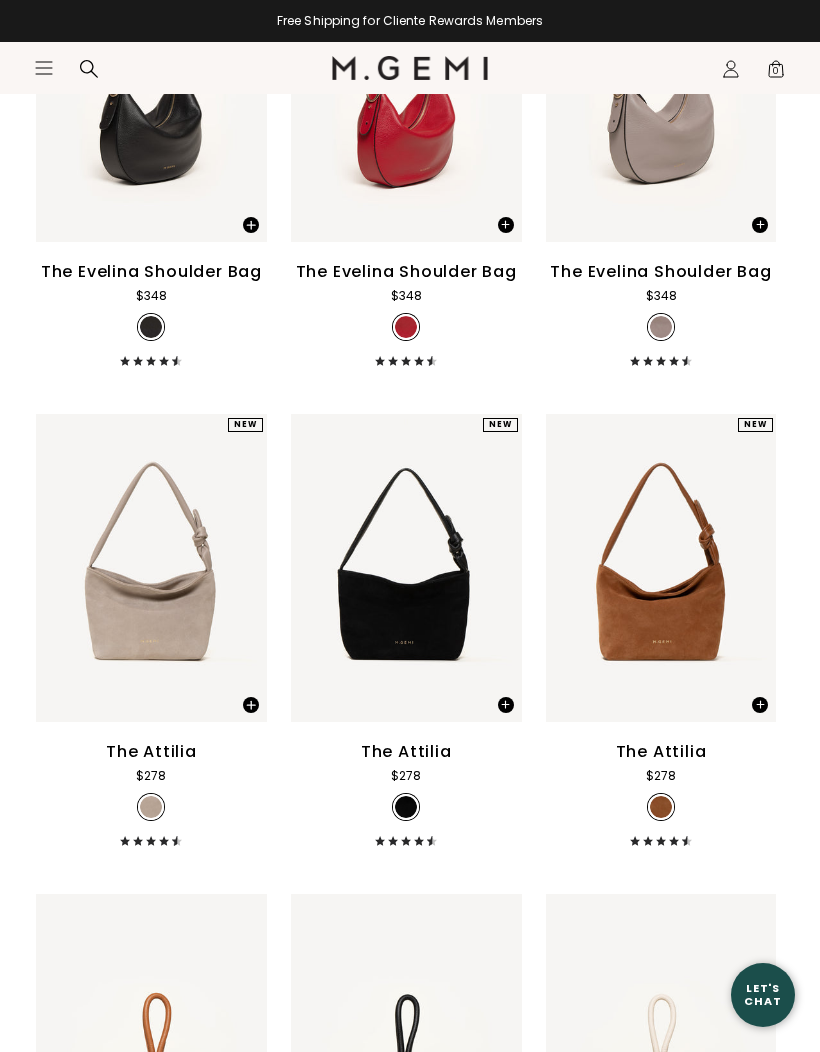 click on "Icons/20x20/hamburger@2x
Women
Shop All Shoes
New Arrivals
Bestsellers
Essentials Our Artisans" at bounding box center [183, 68] 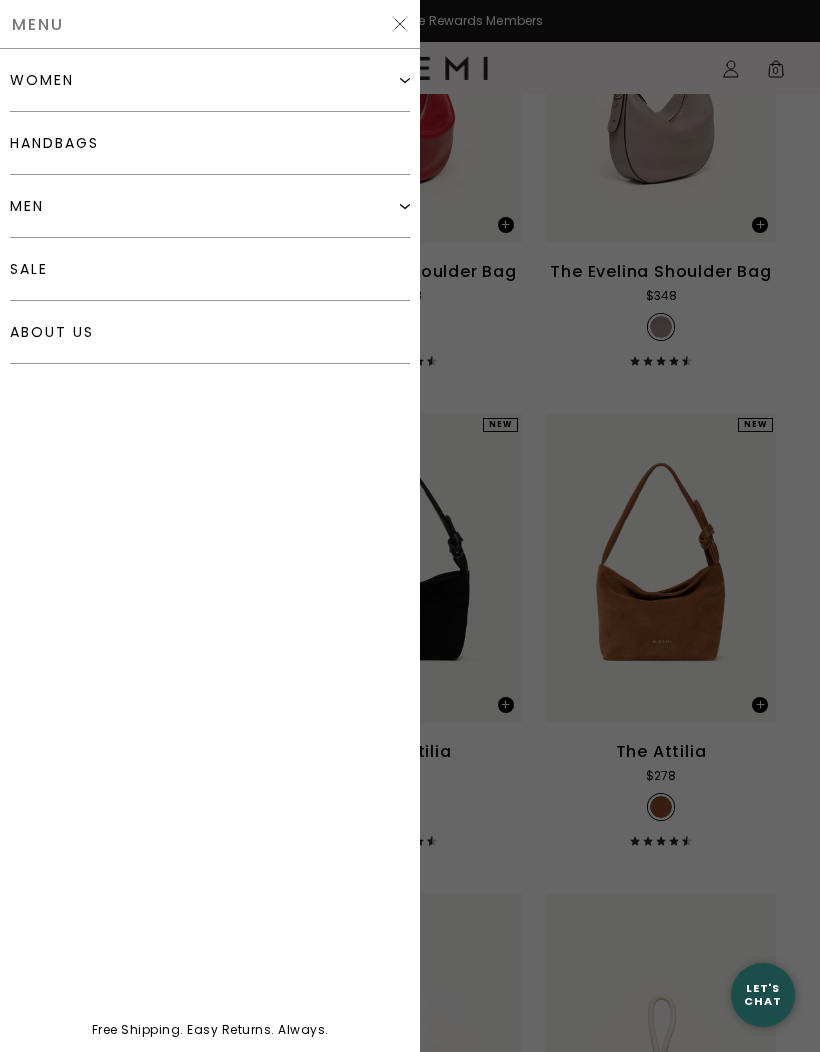 click on "women" at bounding box center (42, 80) 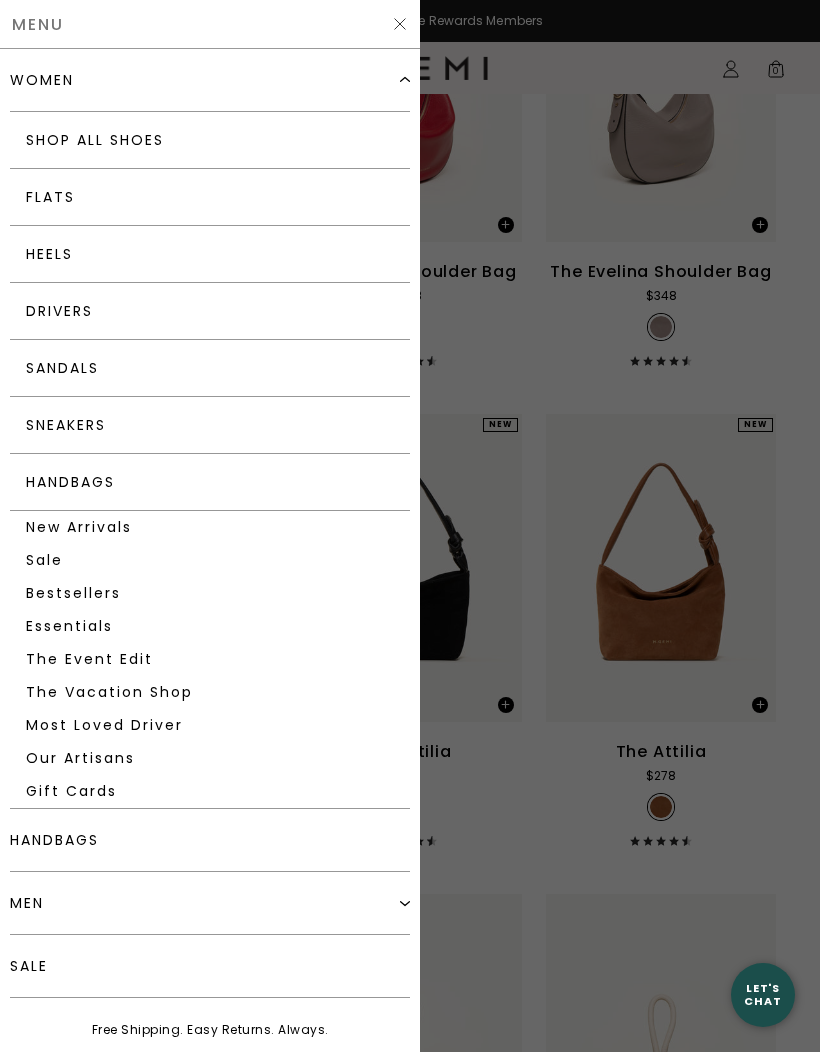 click on "Sneakers" at bounding box center (210, 425) 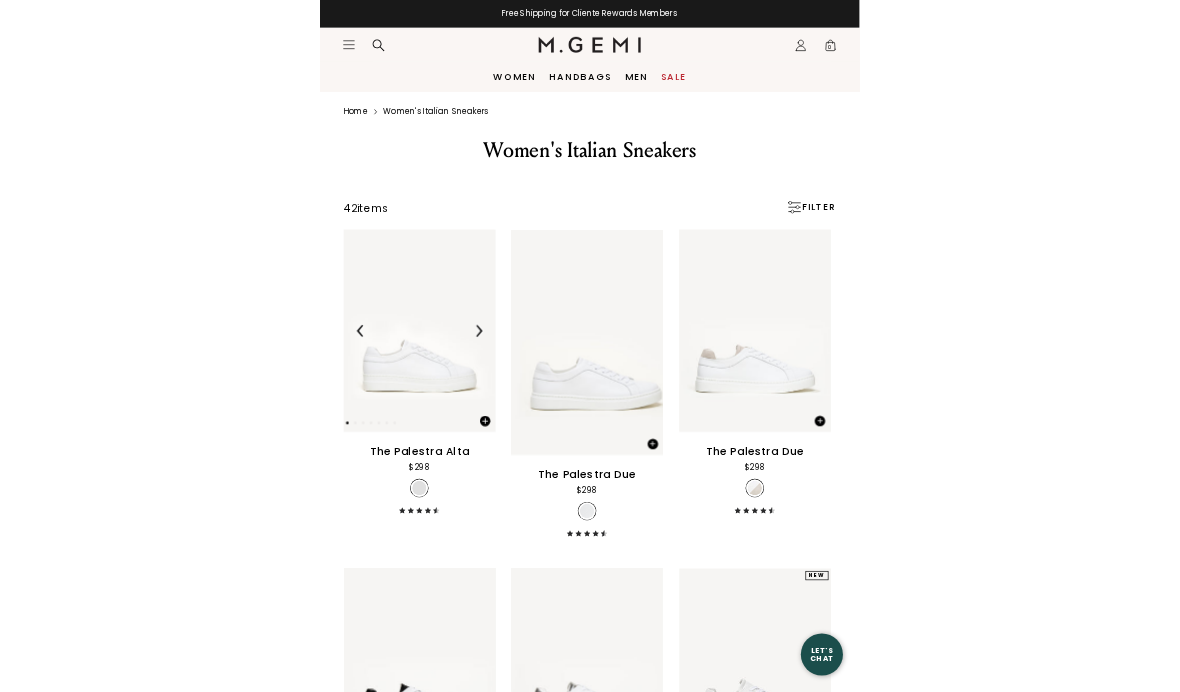 scroll, scrollTop: 0, scrollLeft: 0, axis: both 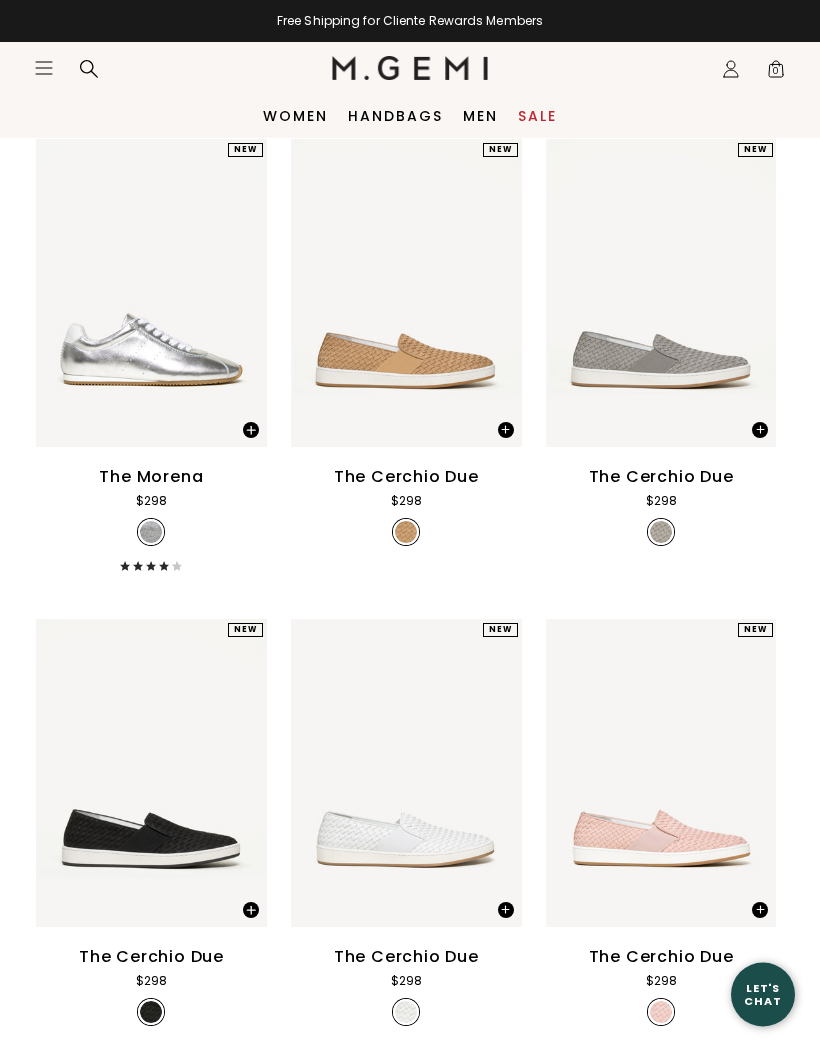 click on "Icons/20x20/hamburger@2x" 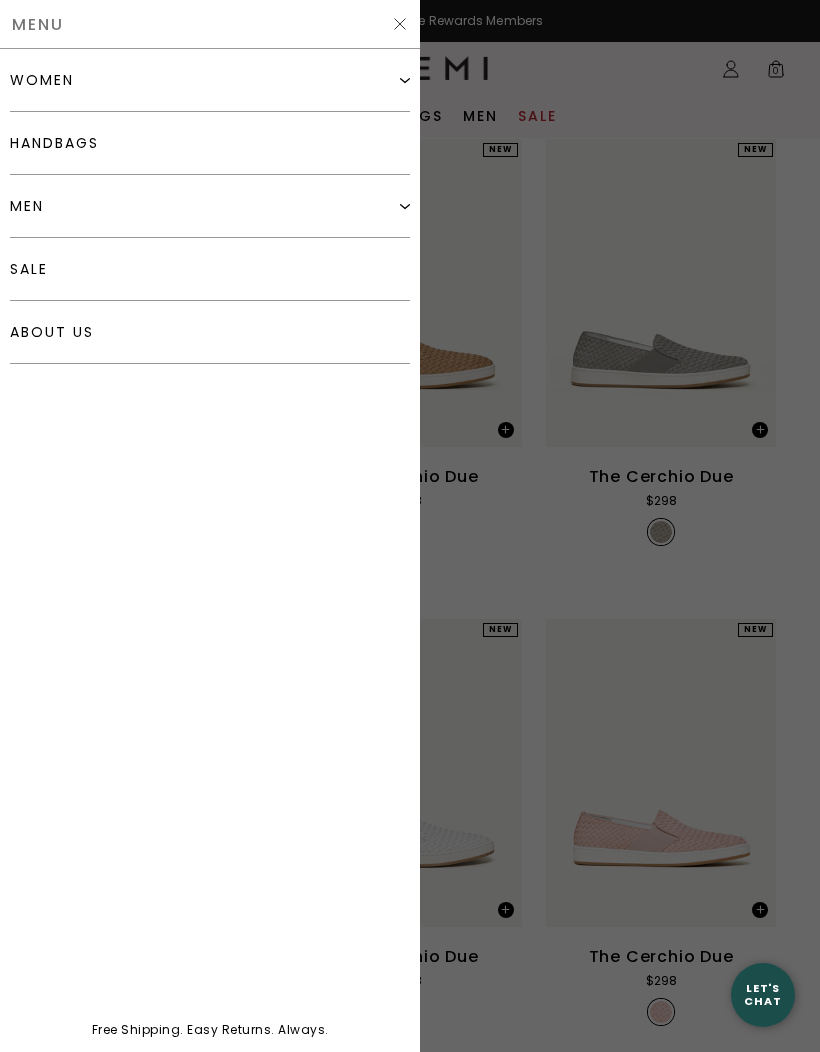 click at bounding box center (410, 526) 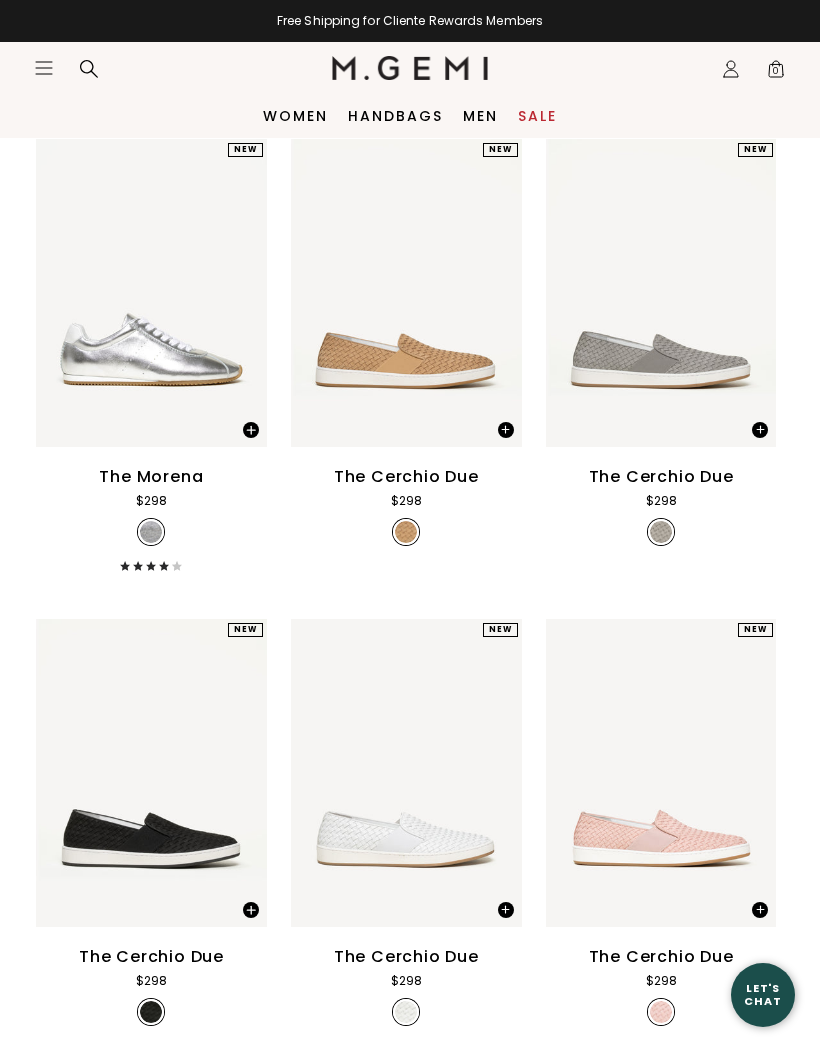 click on "Icons/20x20/hamburger@2x" 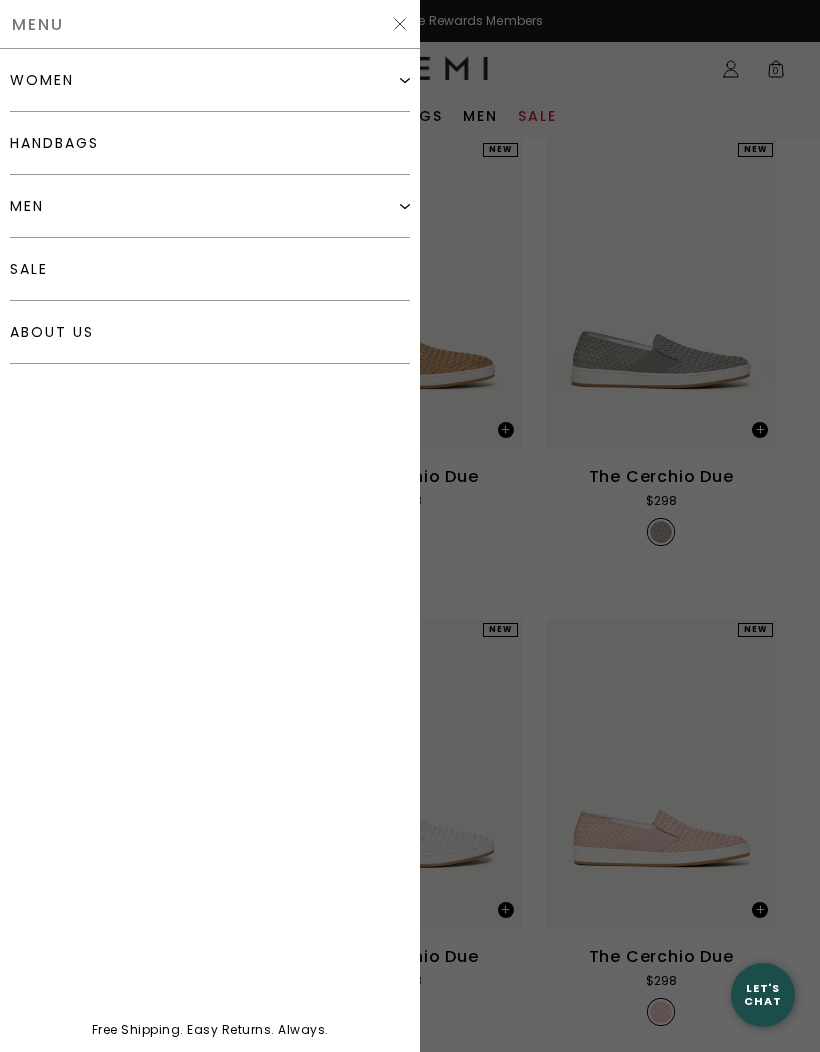 click on "women" at bounding box center (210, 80) 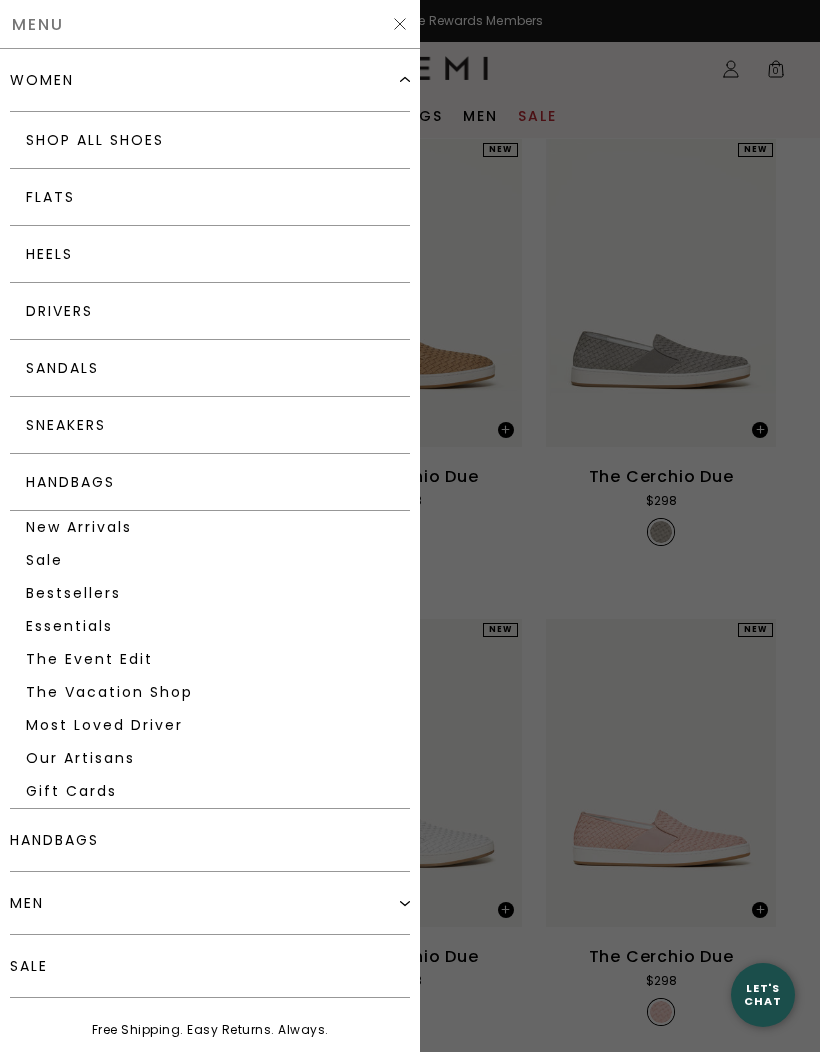 click on "Flats" at bounding box center (210, 197) 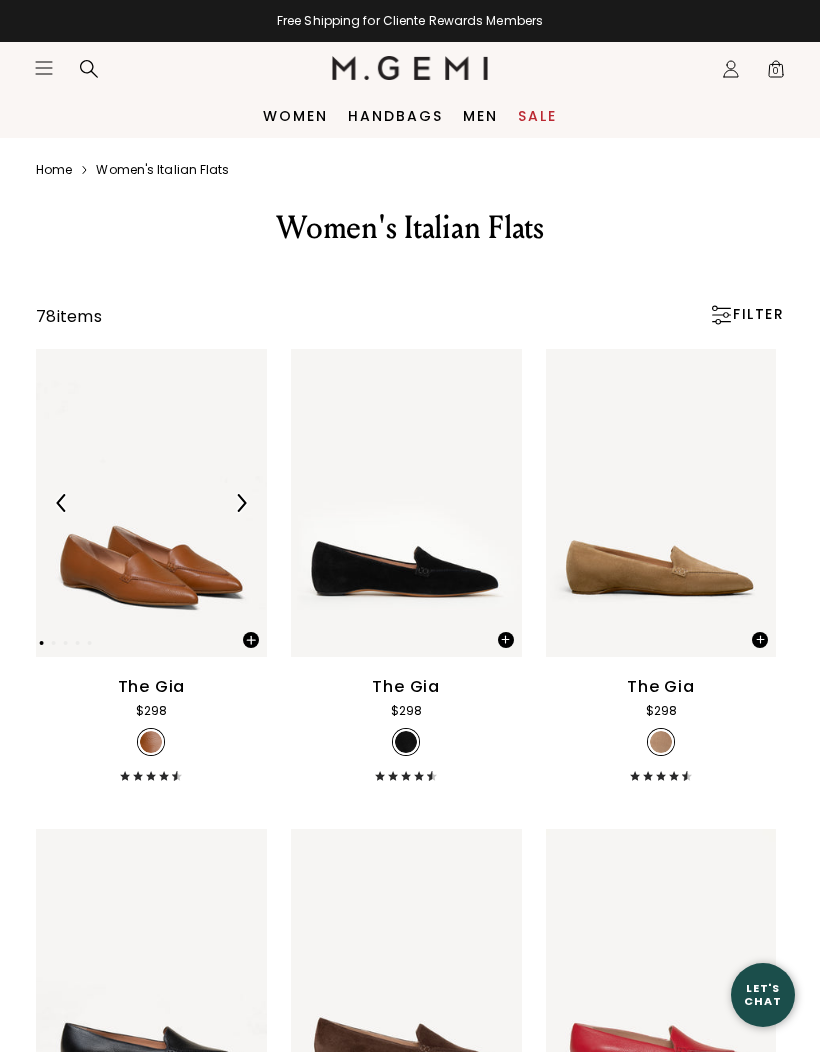 scroll, scrollTop: 0, scrollLeft: 0, axis: both 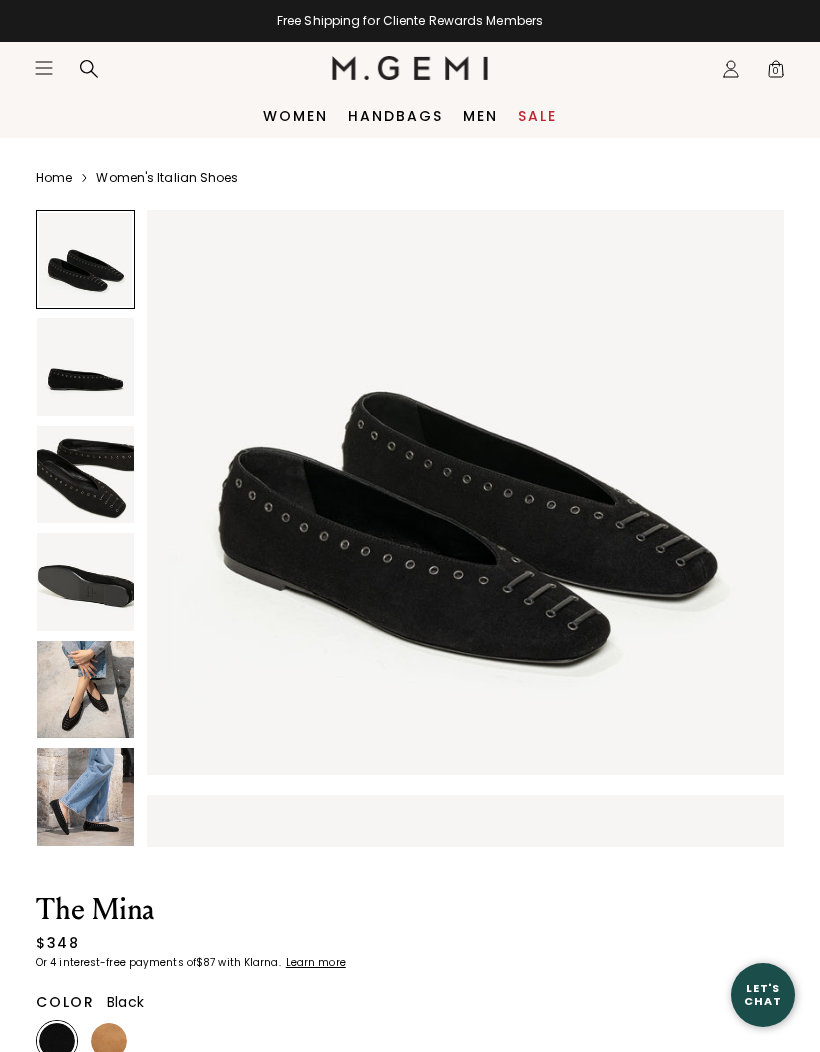 click at bounding box center [244, 1041] 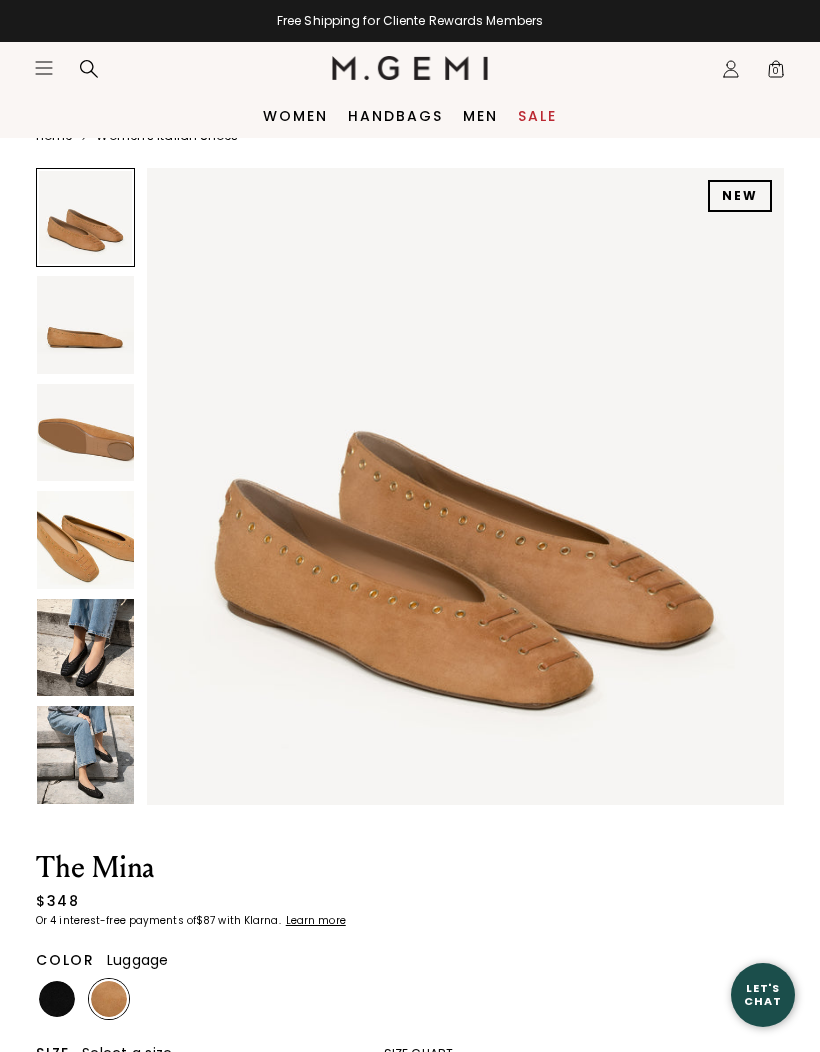 scroll, scrollTop: 0, scrollLeft: 0, axis: both 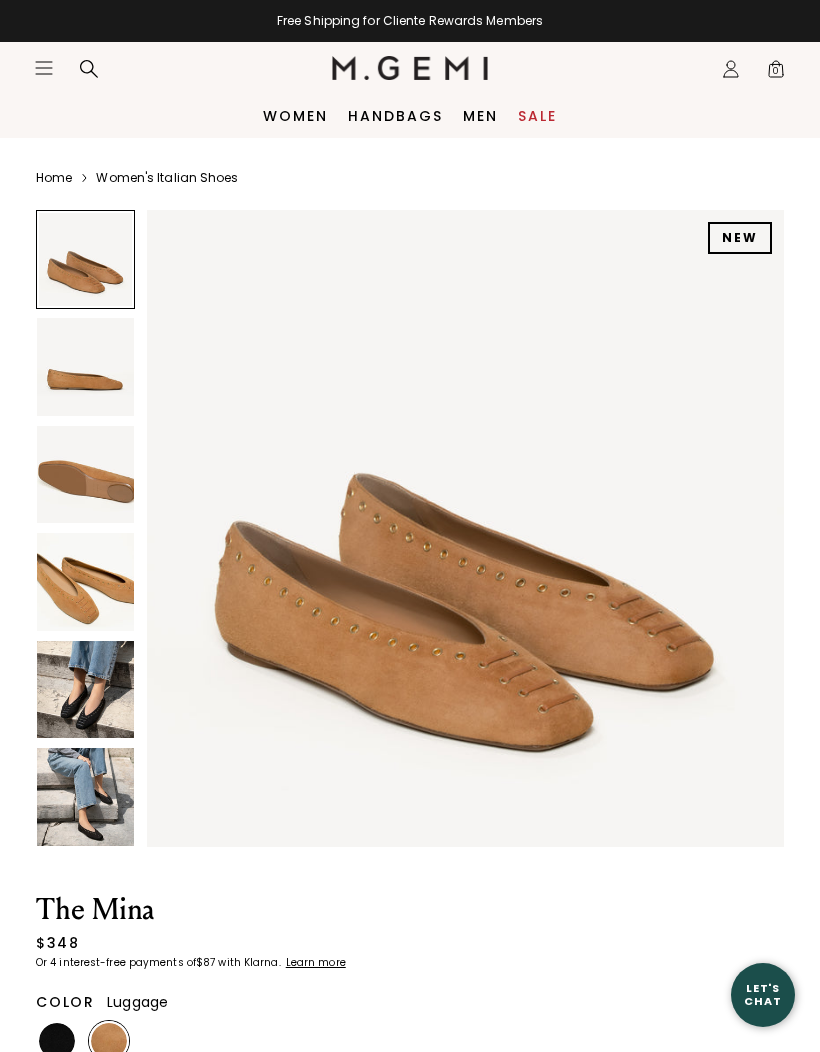 click on "Women's Italian Shoes" at bounding box center (167, 178) 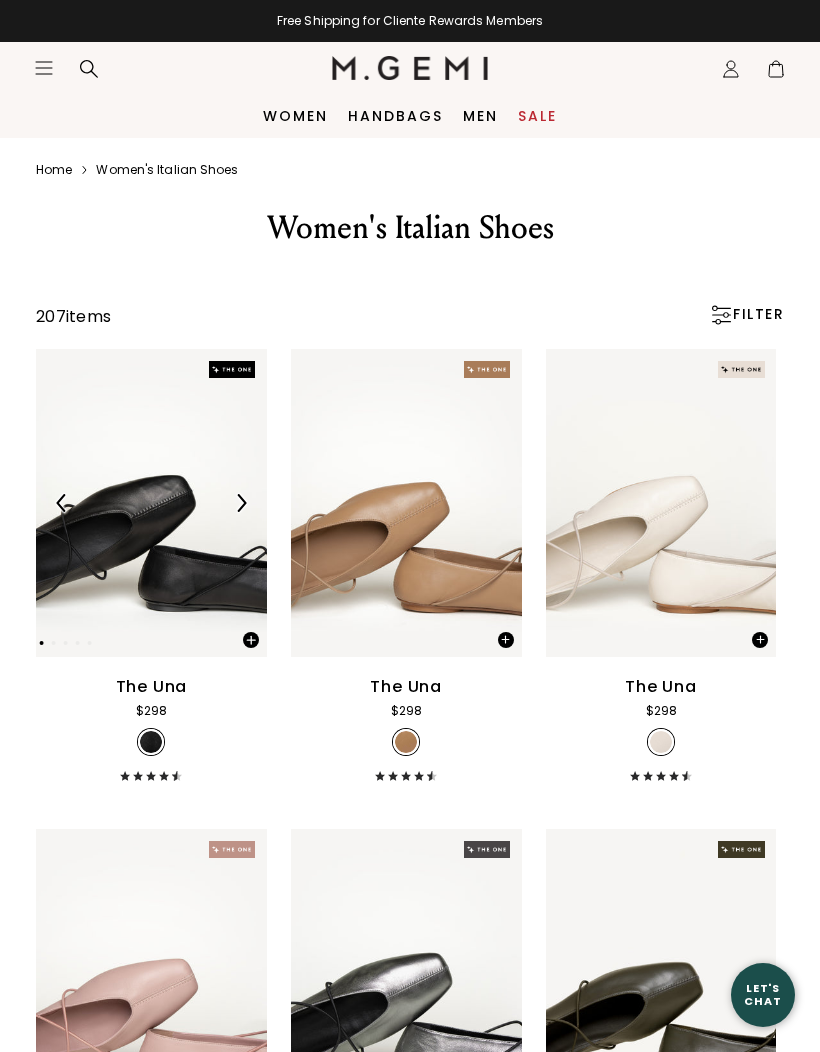 scroll, scrollTop: 0, scrollLeft: 0, axis: both 